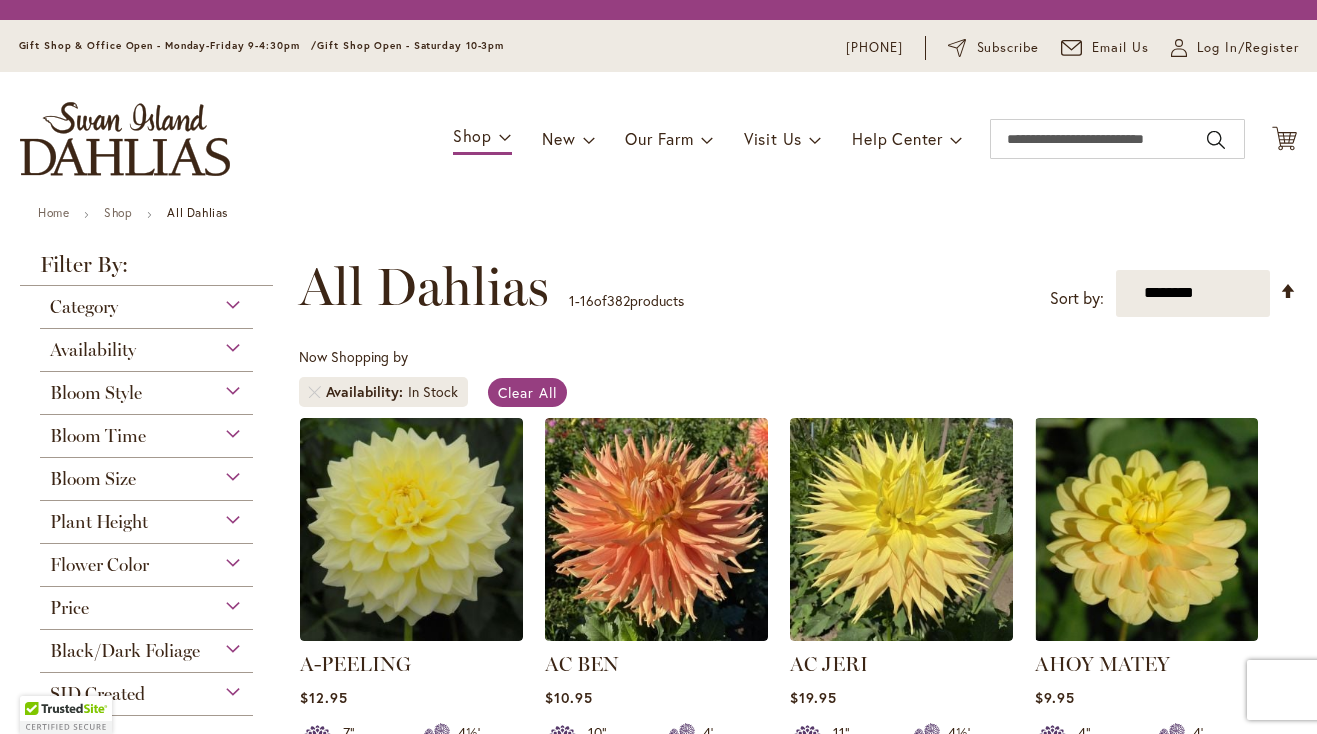 scroll, scrollTop: 0, scrollLeft: 0, axis: both 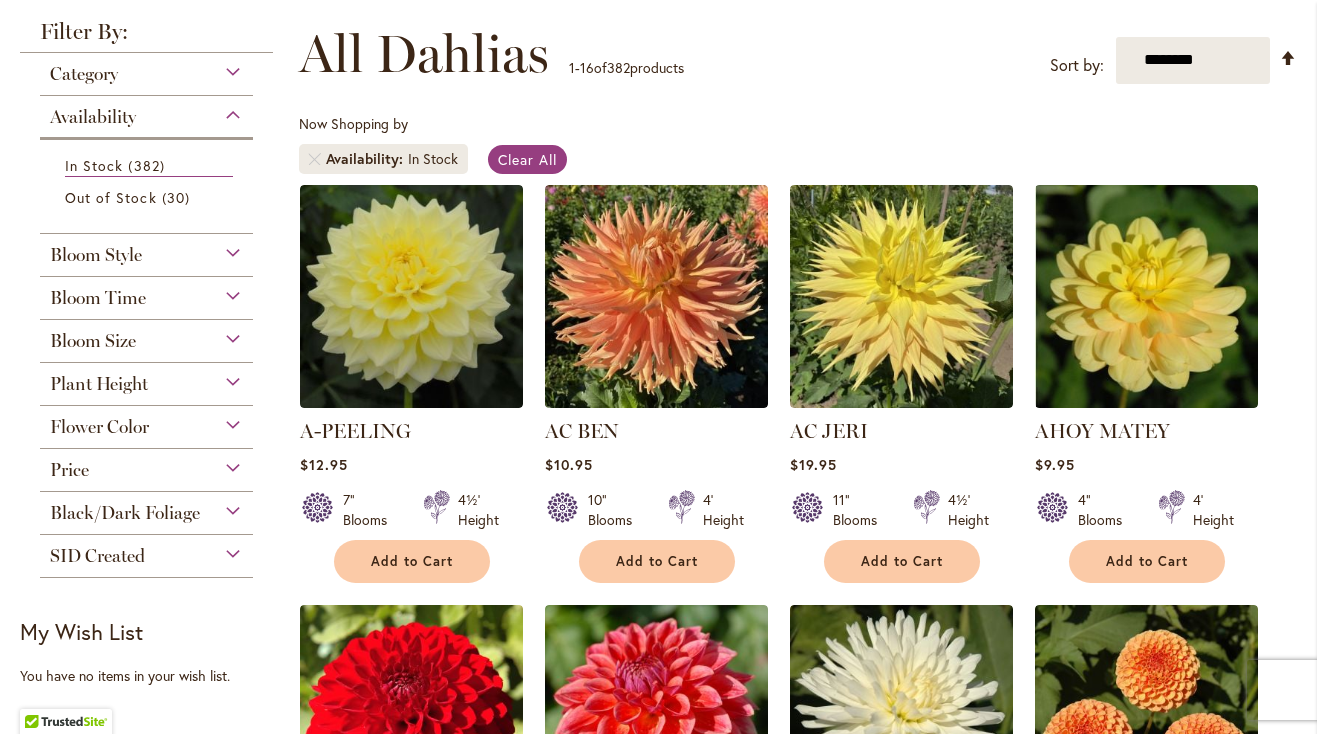 click on "Bloom Size" at bounding box center [146, 336] 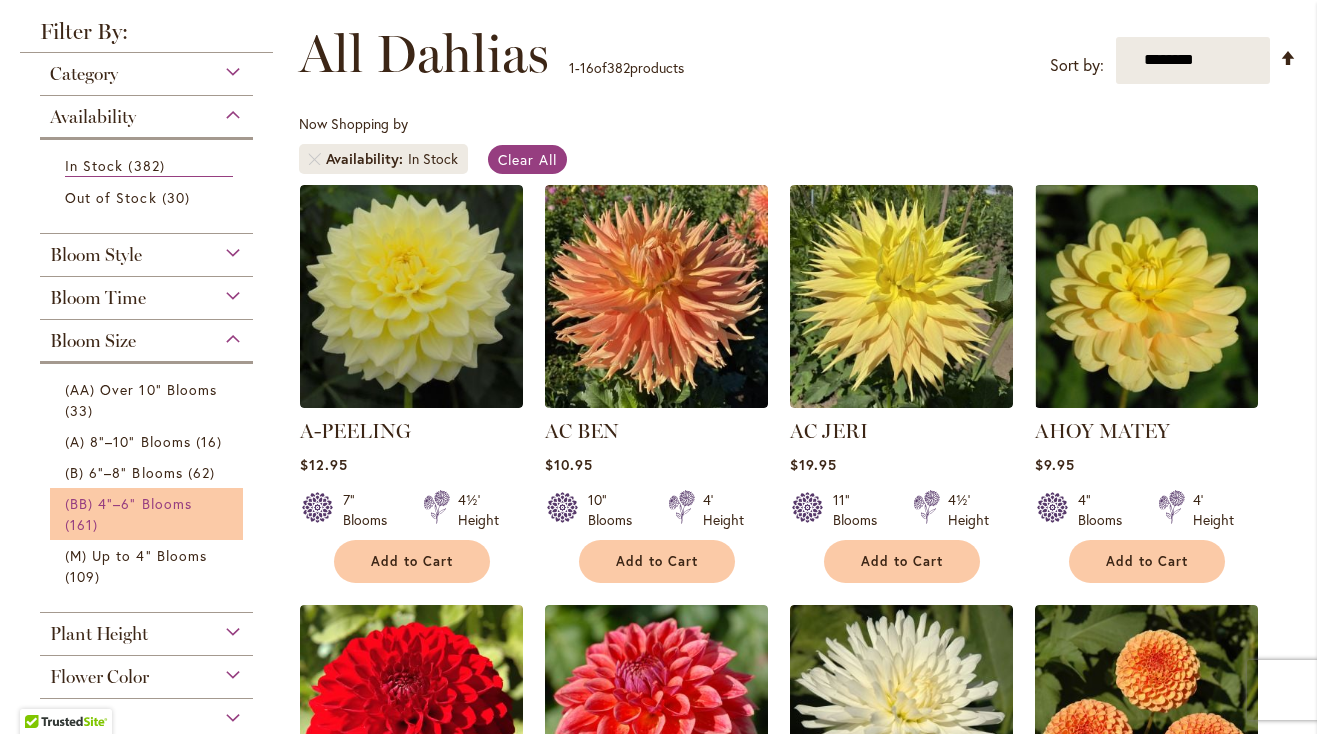 click on "(BB) 4"–6" Blooms
161
items" at bounding box center [149, 514] 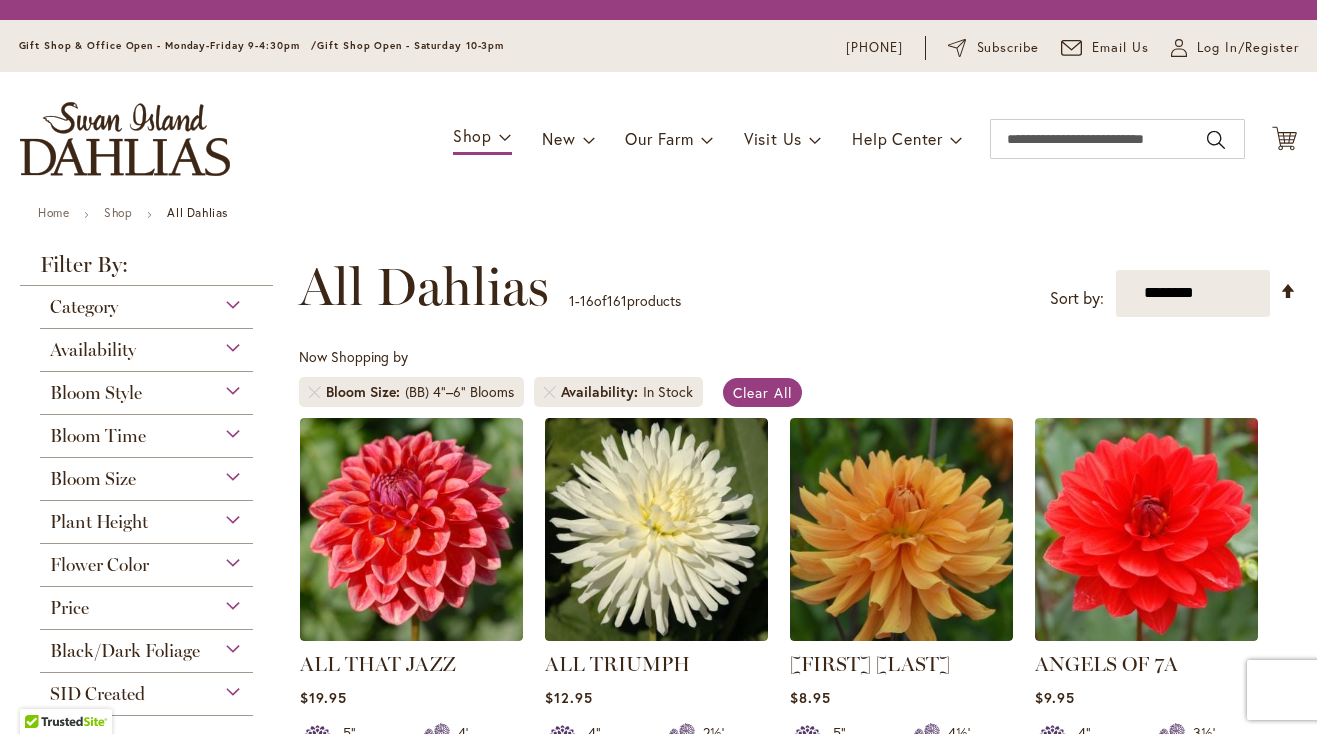 scroll, scrollTop: 0, scrollLeft: 0, axis: both 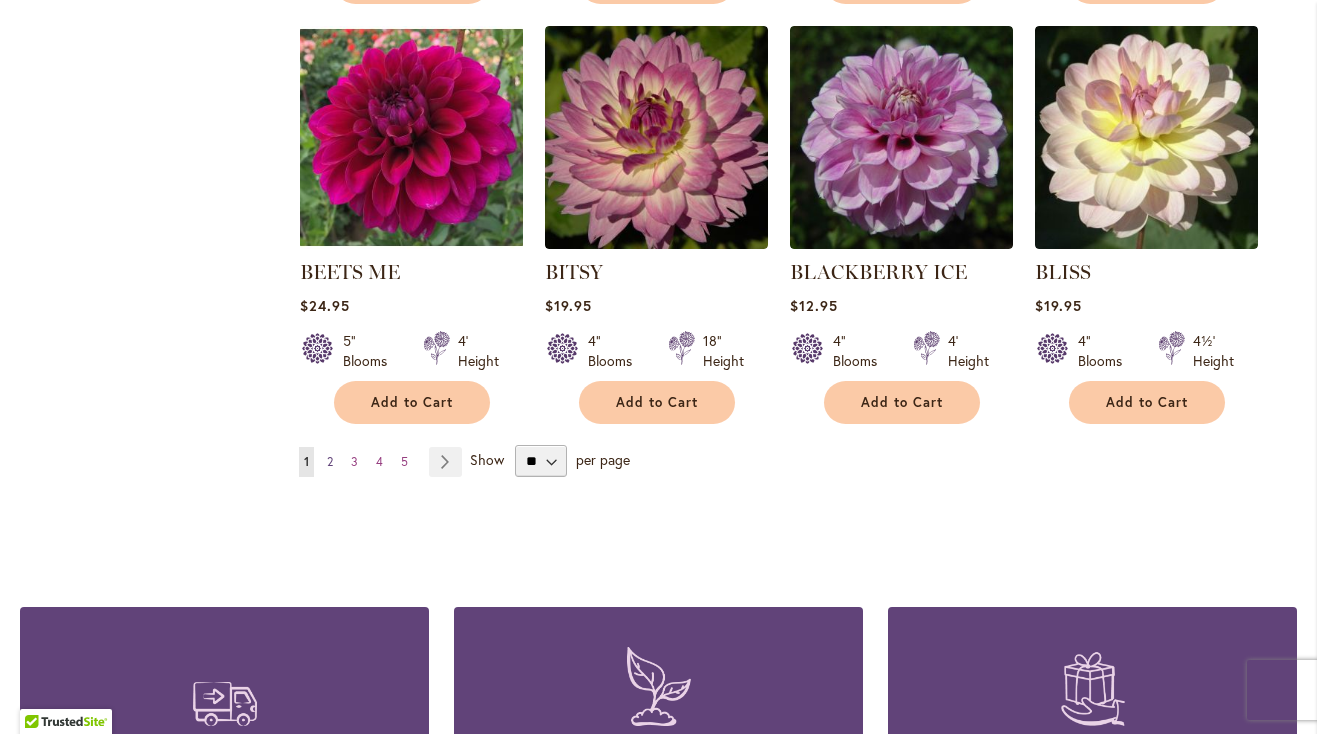 click on "2" at bounding box center (330, 461) 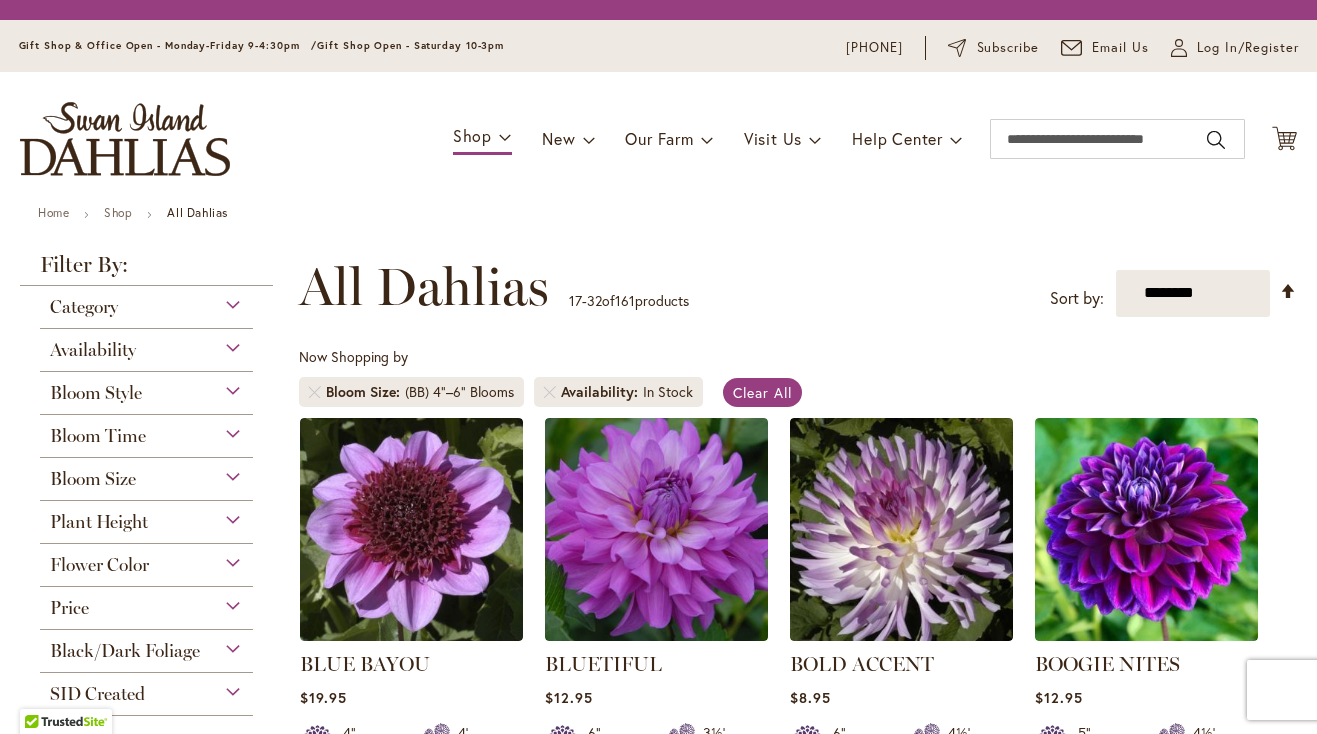 scroll, scrollTop: 0, scrollLeft: 0, axis: both 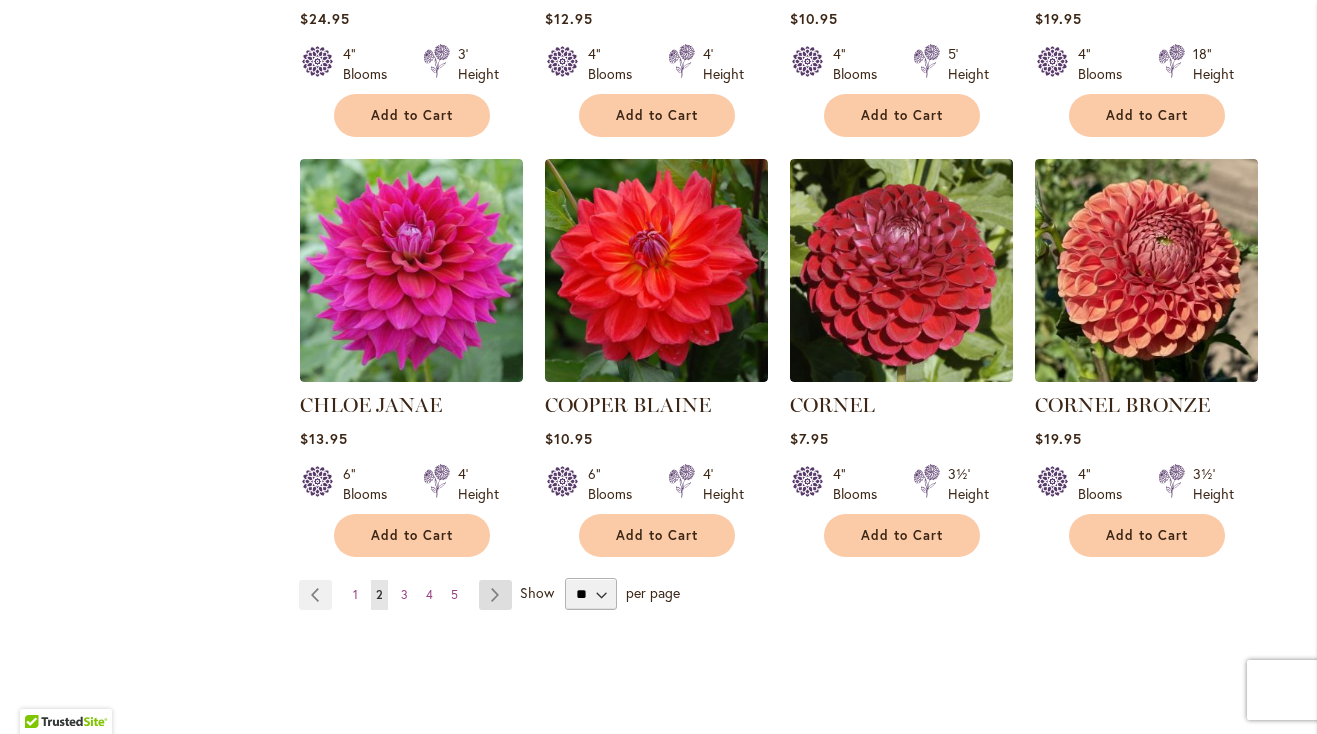 click on "Page
Next" at bounding box center (495, 595) 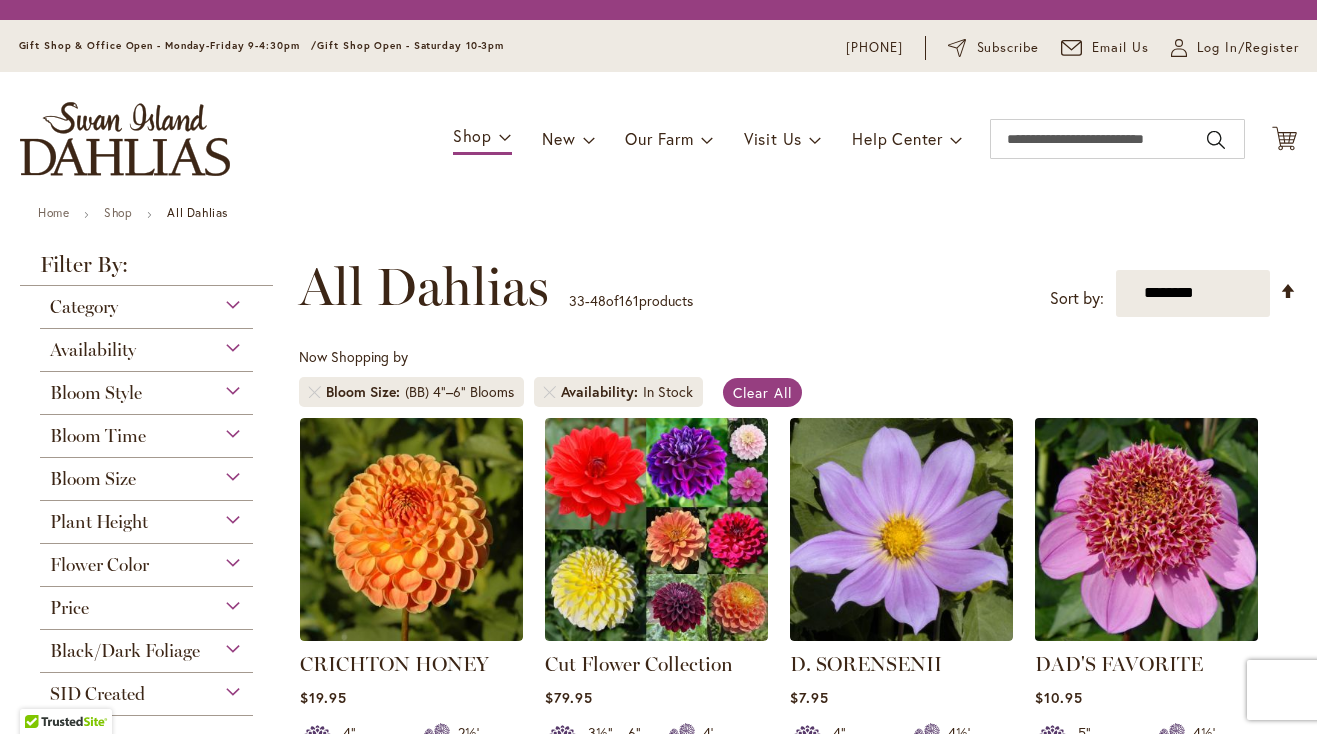 scroll, scrollTop: 0, scrollLeft: 0, axis: both 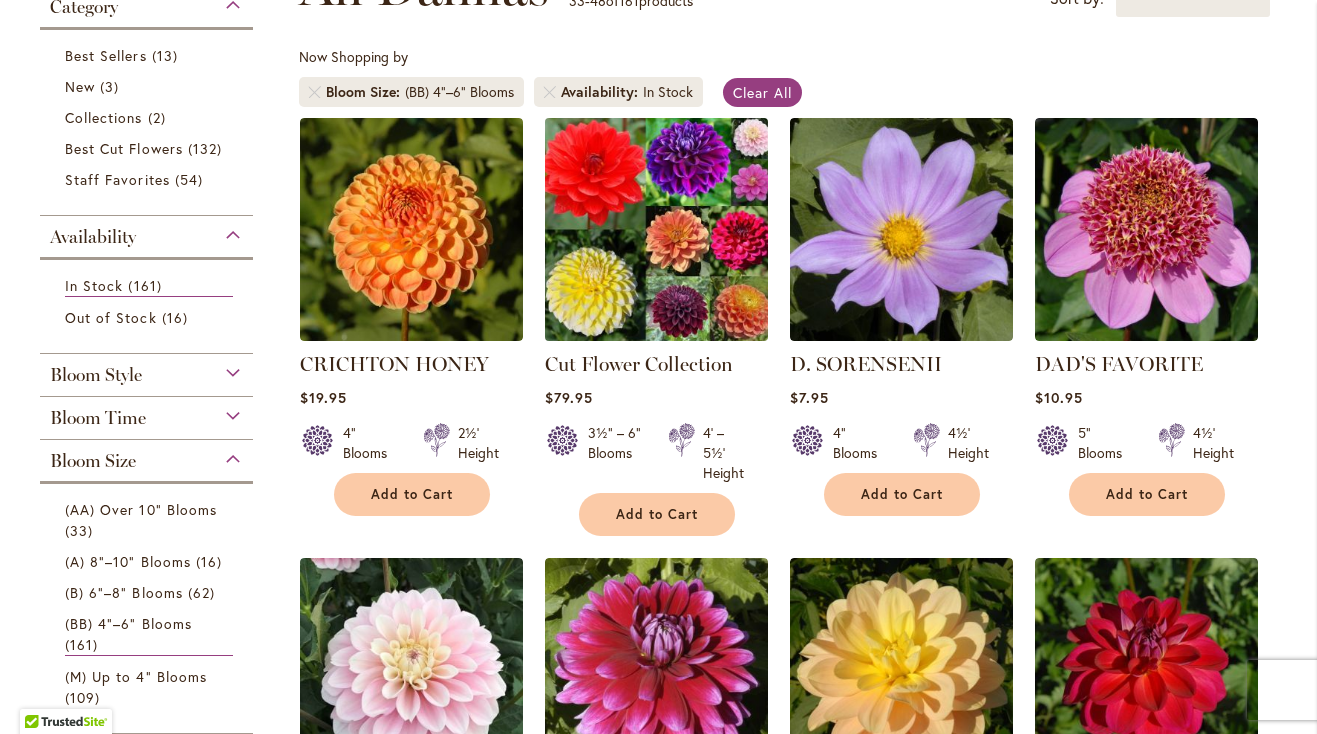 click at bounding box center [656, 229] 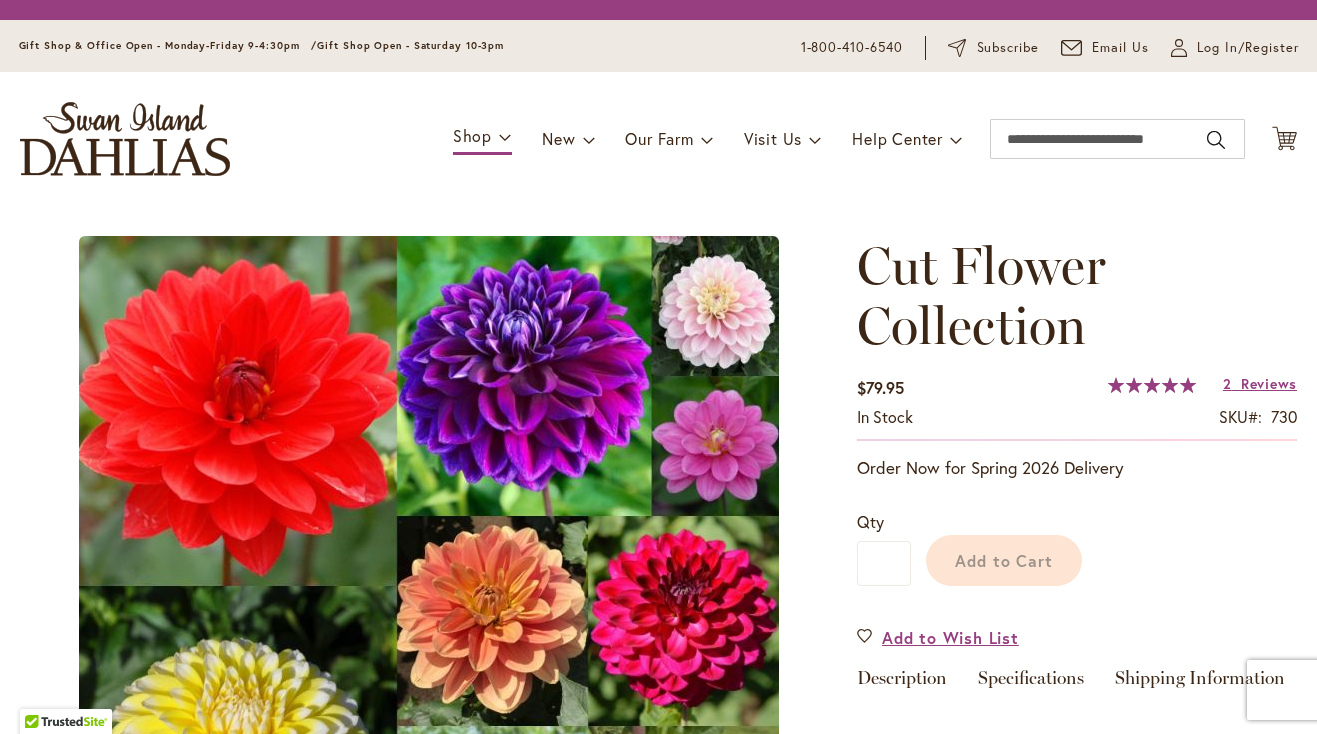 scroll, scrollTop: 0, scrollLeft: 0, axis: both 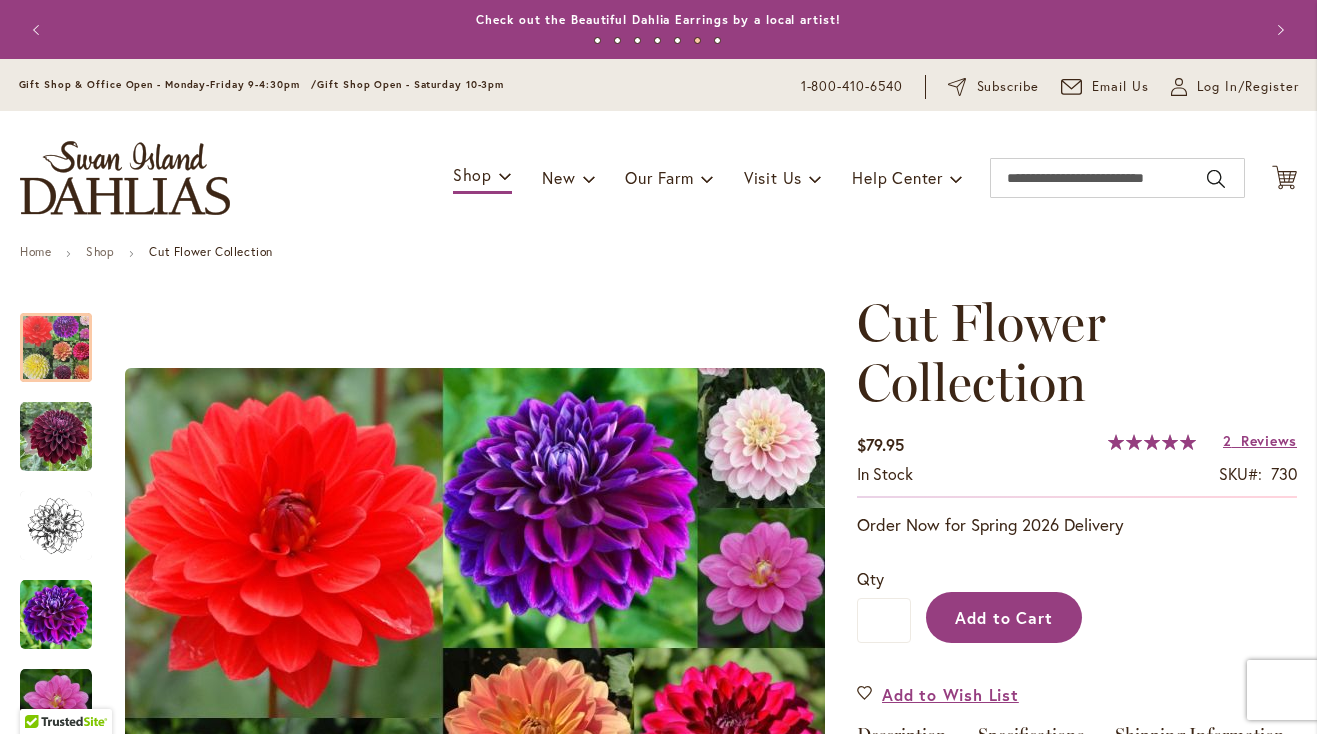 click on "Add to Cart" at bounding box center (1004, 617) 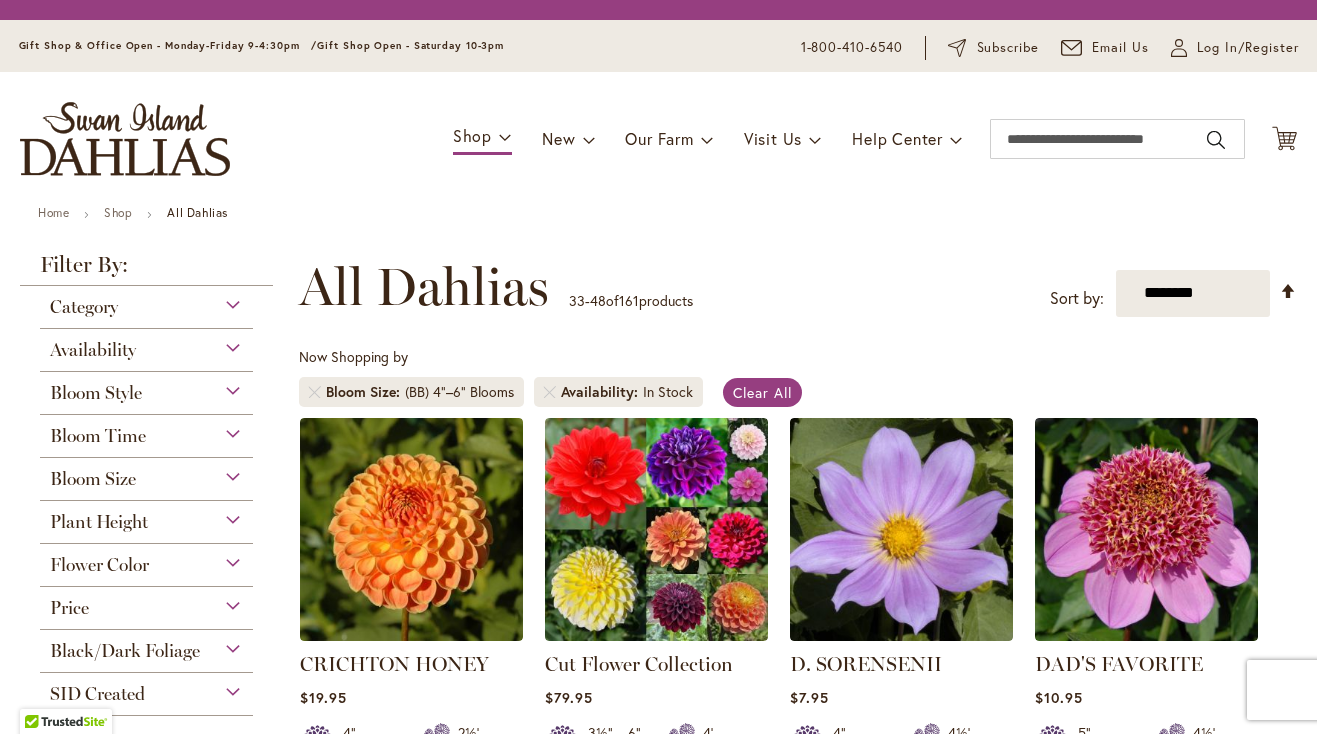 scroll, scrollTop: 0, scrollLeft: 0, axis: both 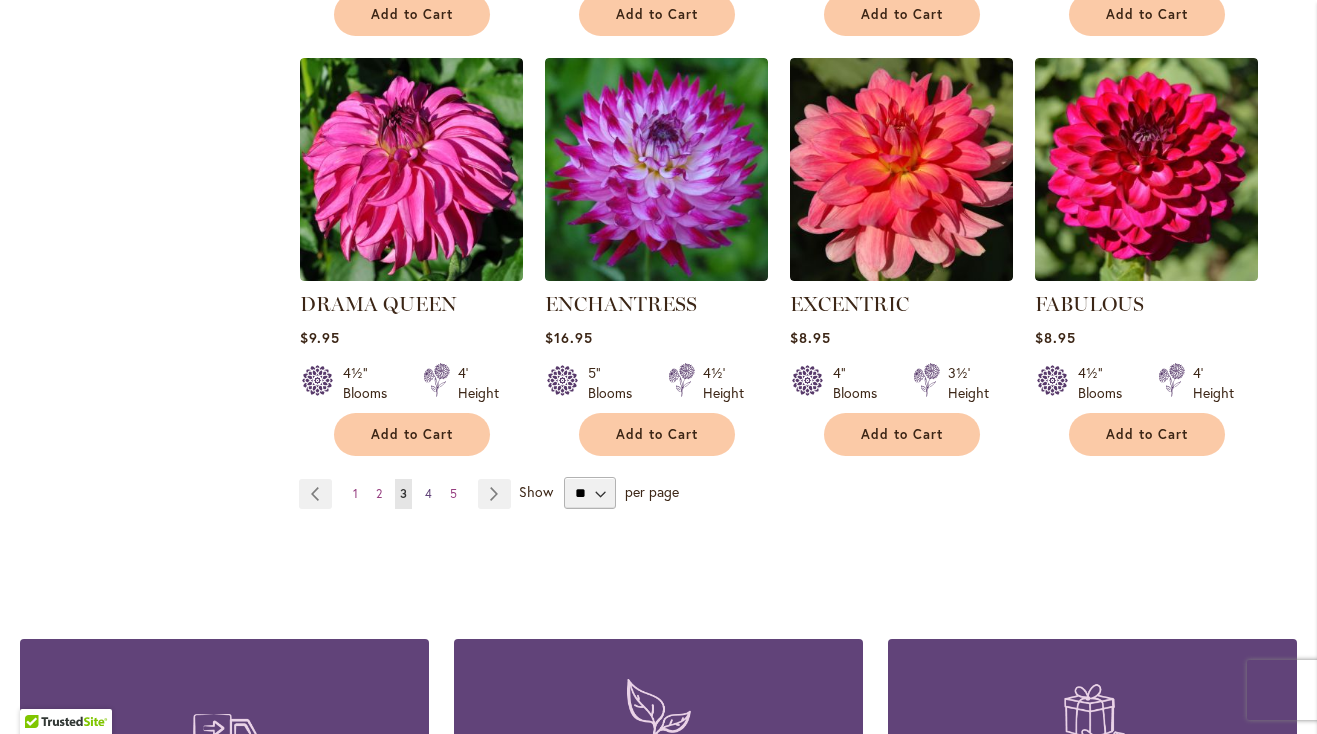 click on "Page
4" at bounding box center [428, 494] 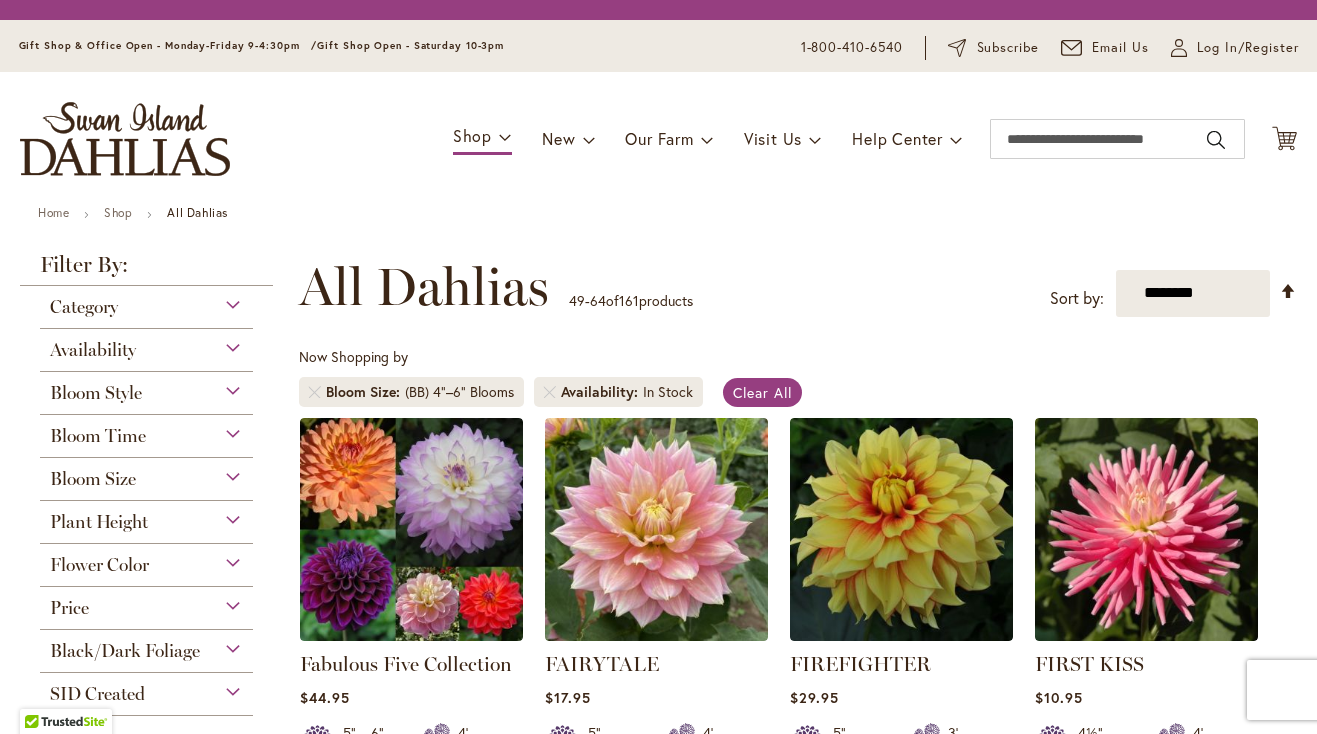 scroll, scrollTop: 0, scrollLeft: 0, axis: both 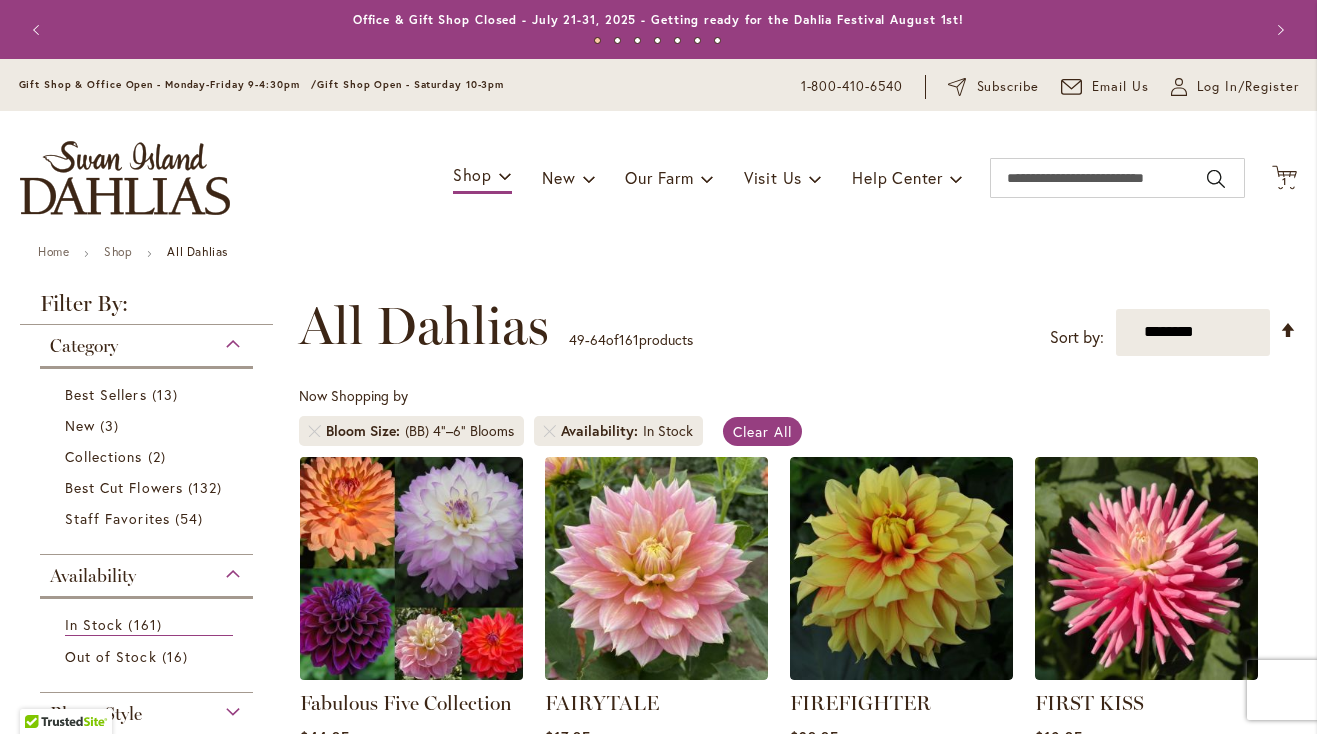 click at bounding box center (411, 568) 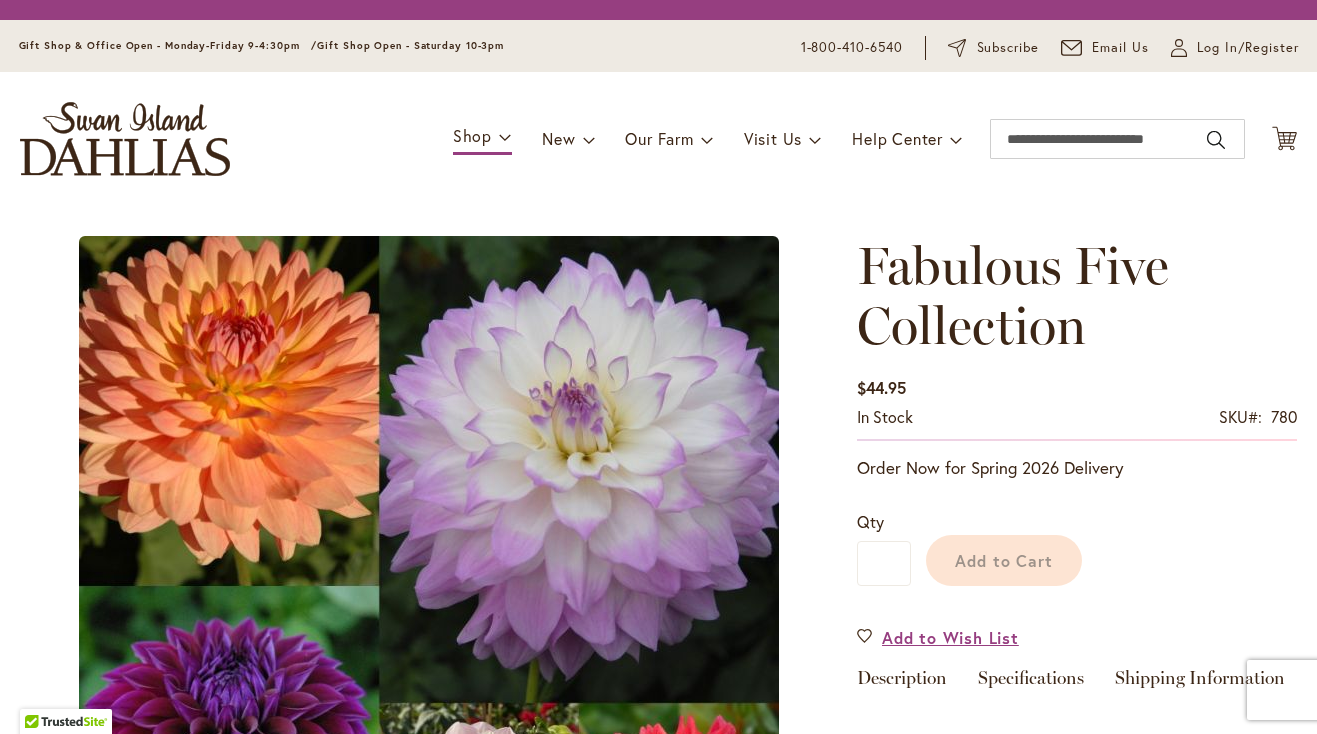 scroll, scrollTop: 0, scrollLeft: 0, axis: both 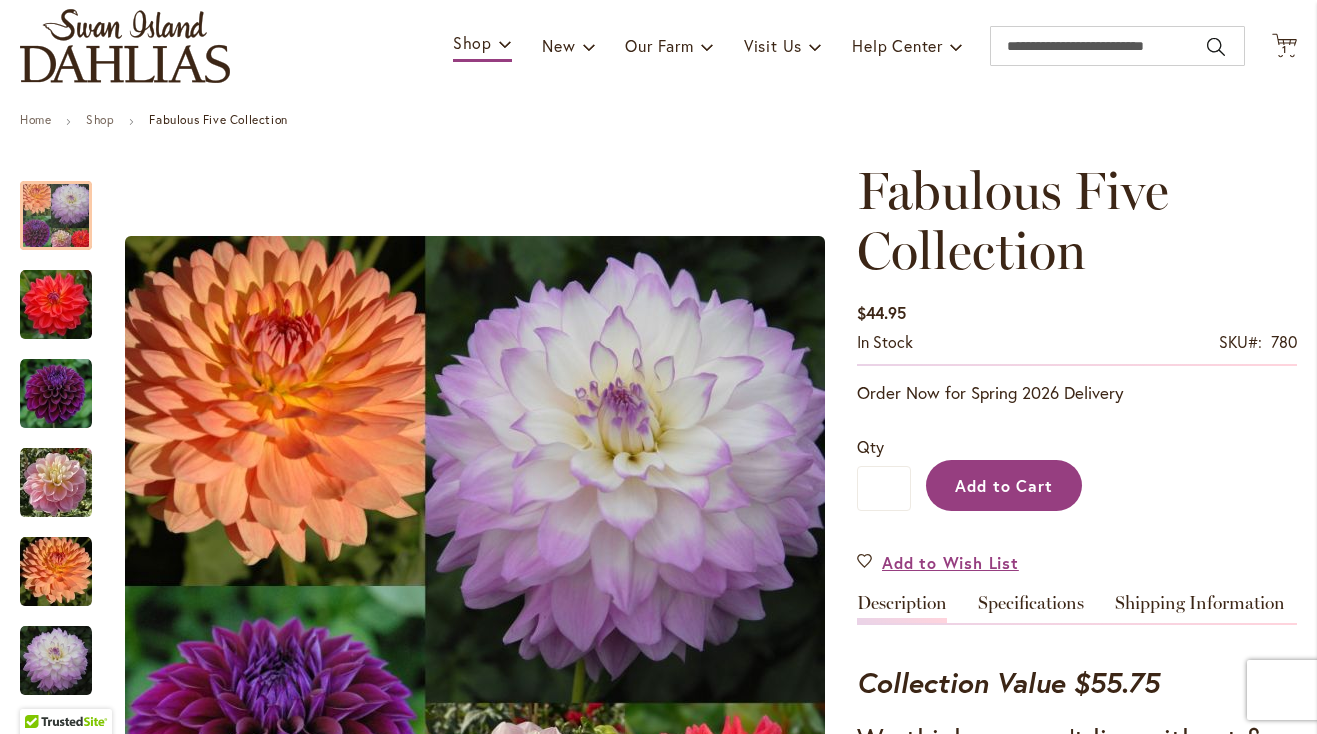 click on "Add to Cart" at bounding box center (1004, 485) 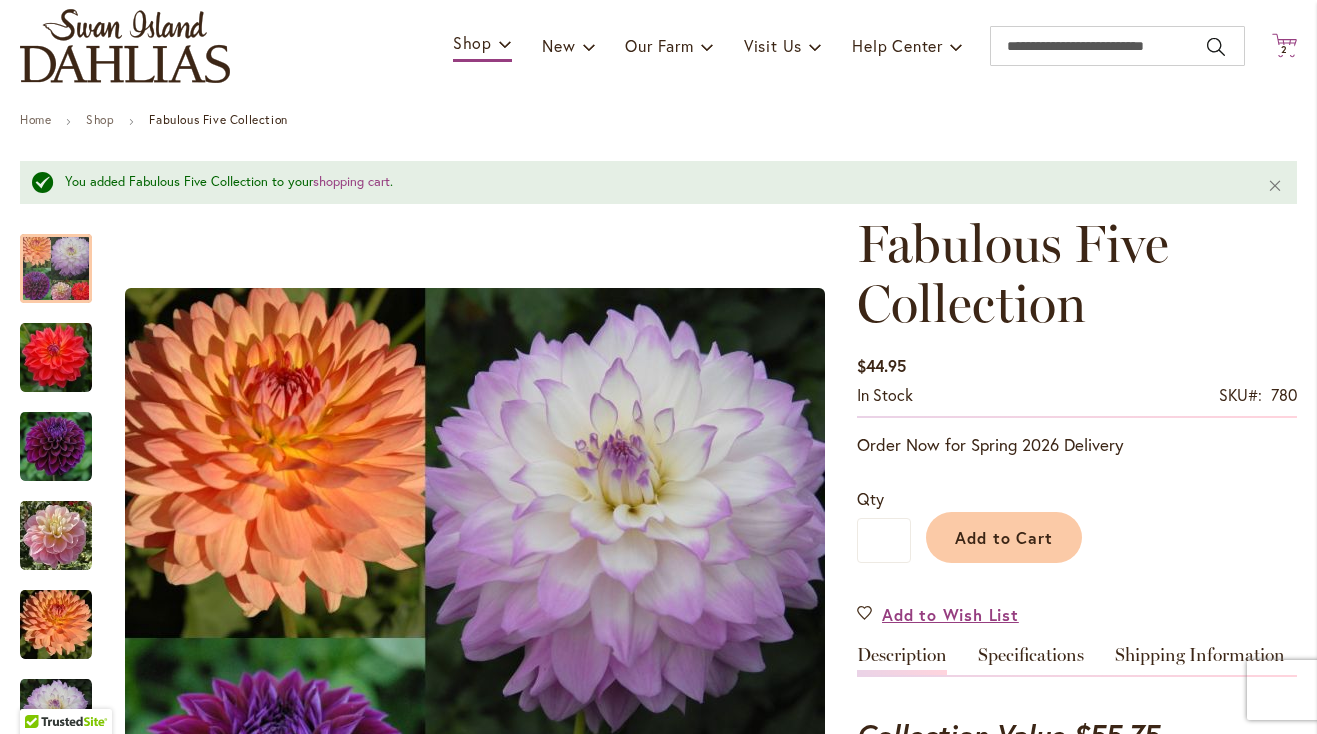 click on "2" at bounding box center (1284, 49) 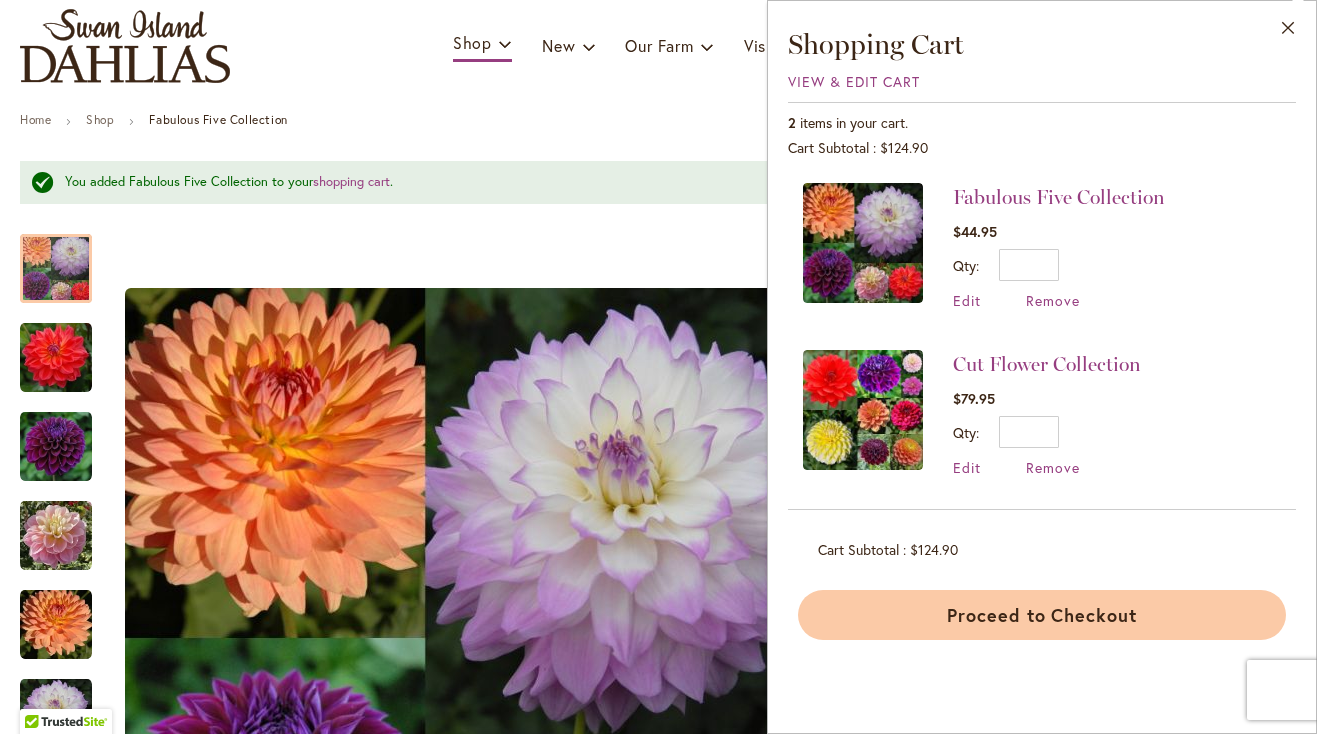 click on "Proceed to Checkout" at bounding box center (1042, 615) 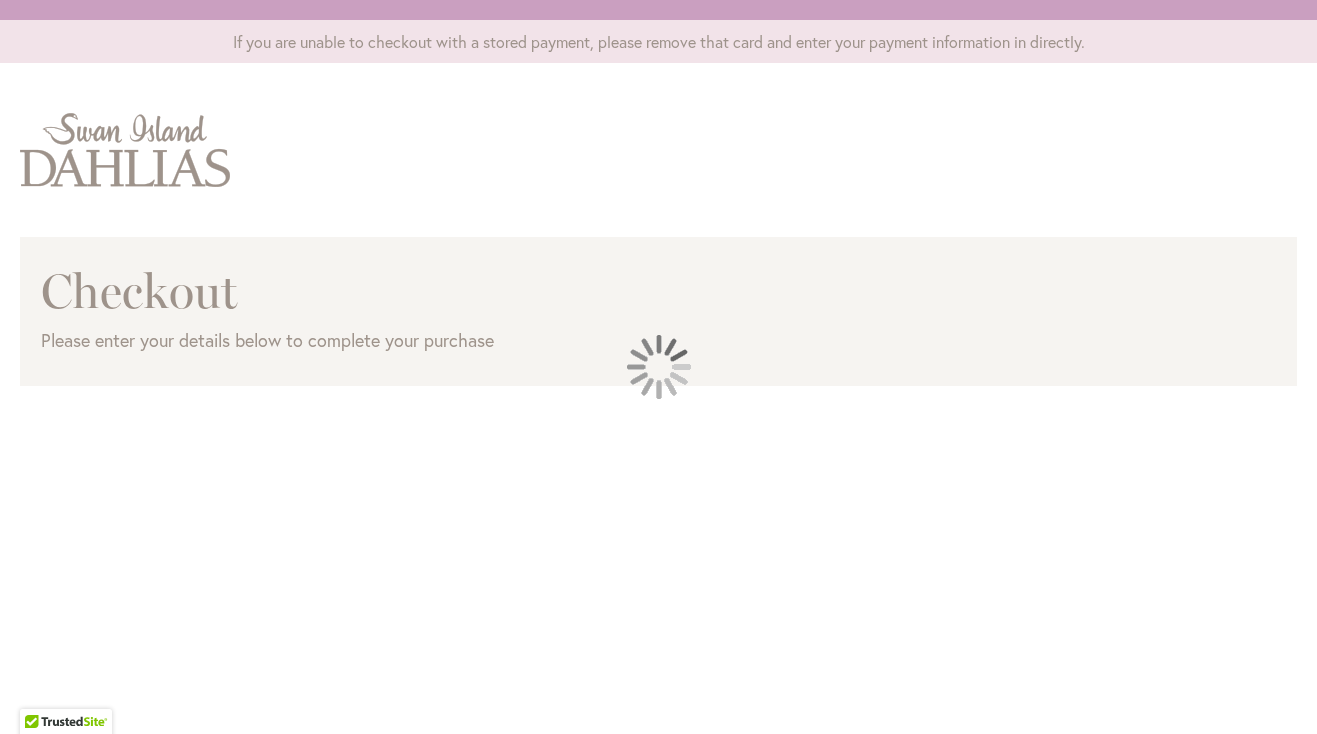 scroll, scrollTop: 0, scrollLeft: 0, axis: both 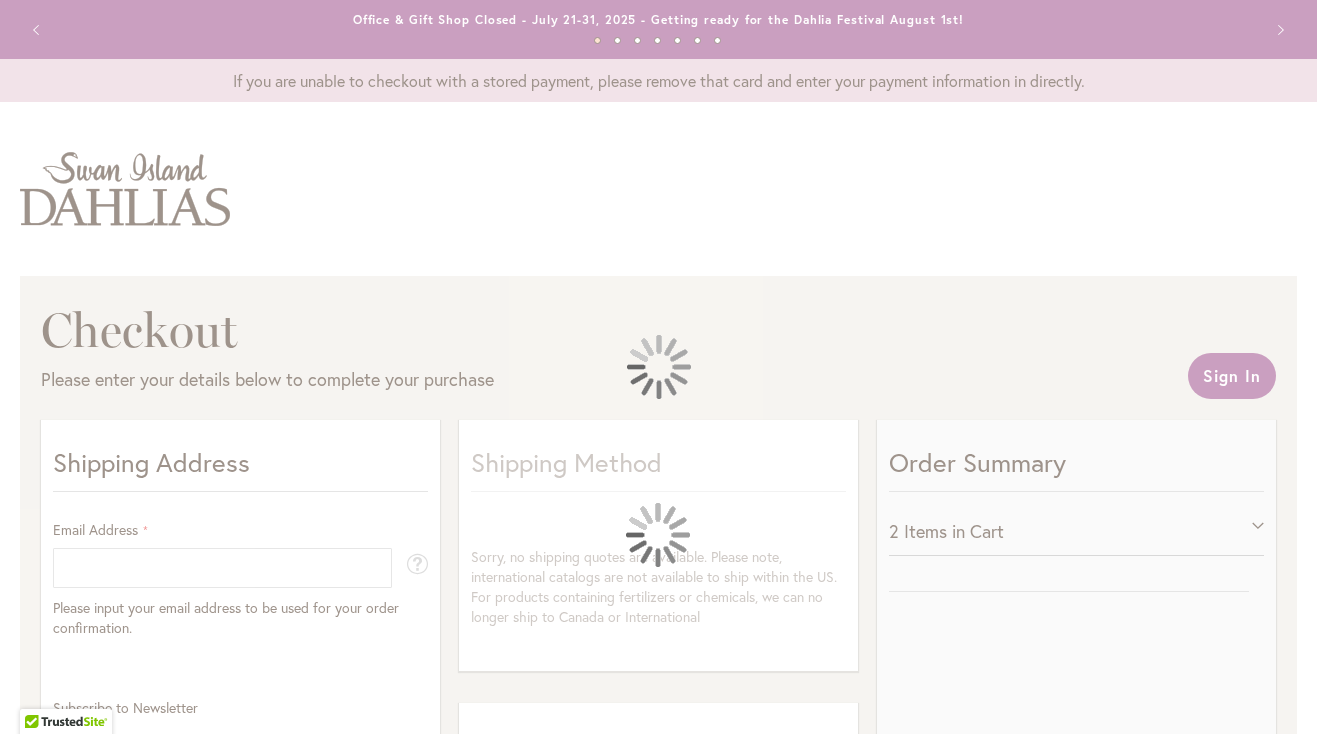 select on "**" 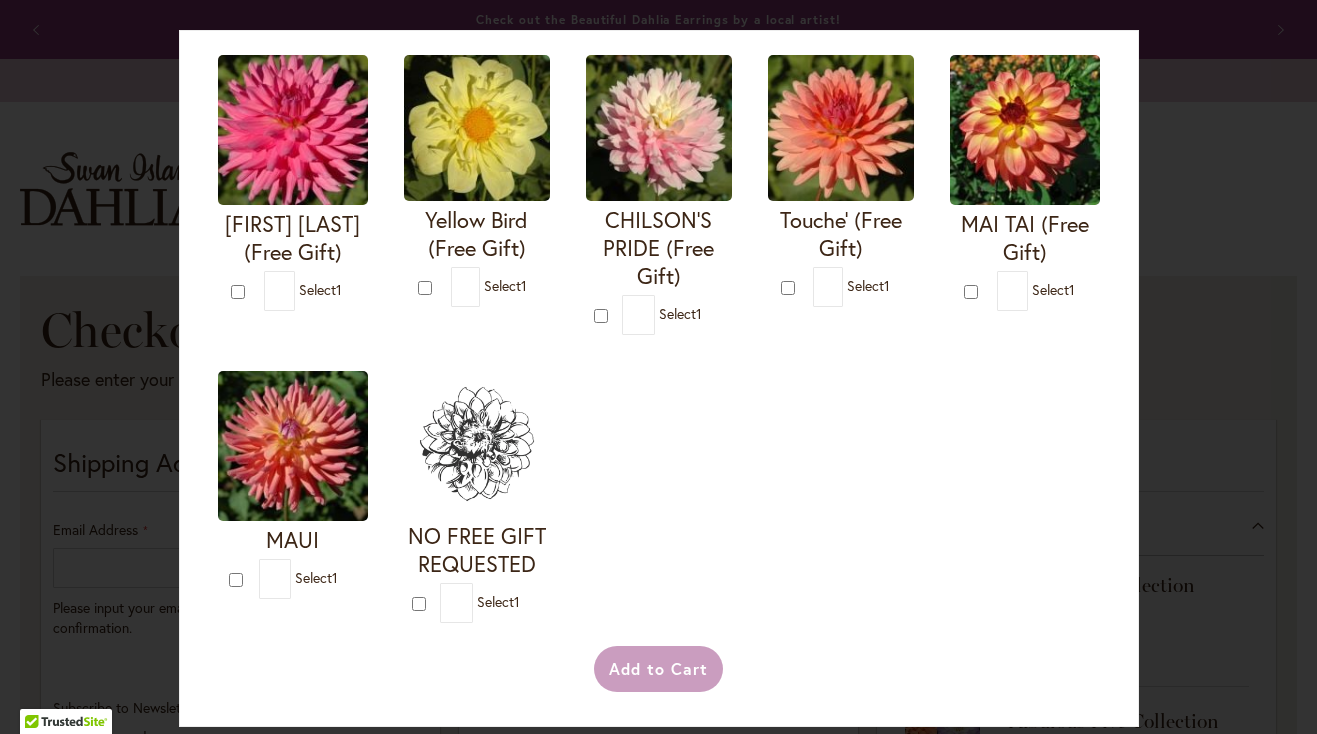 scroll, scrollTop: 115, scrollLeft: 0, axis: vertical 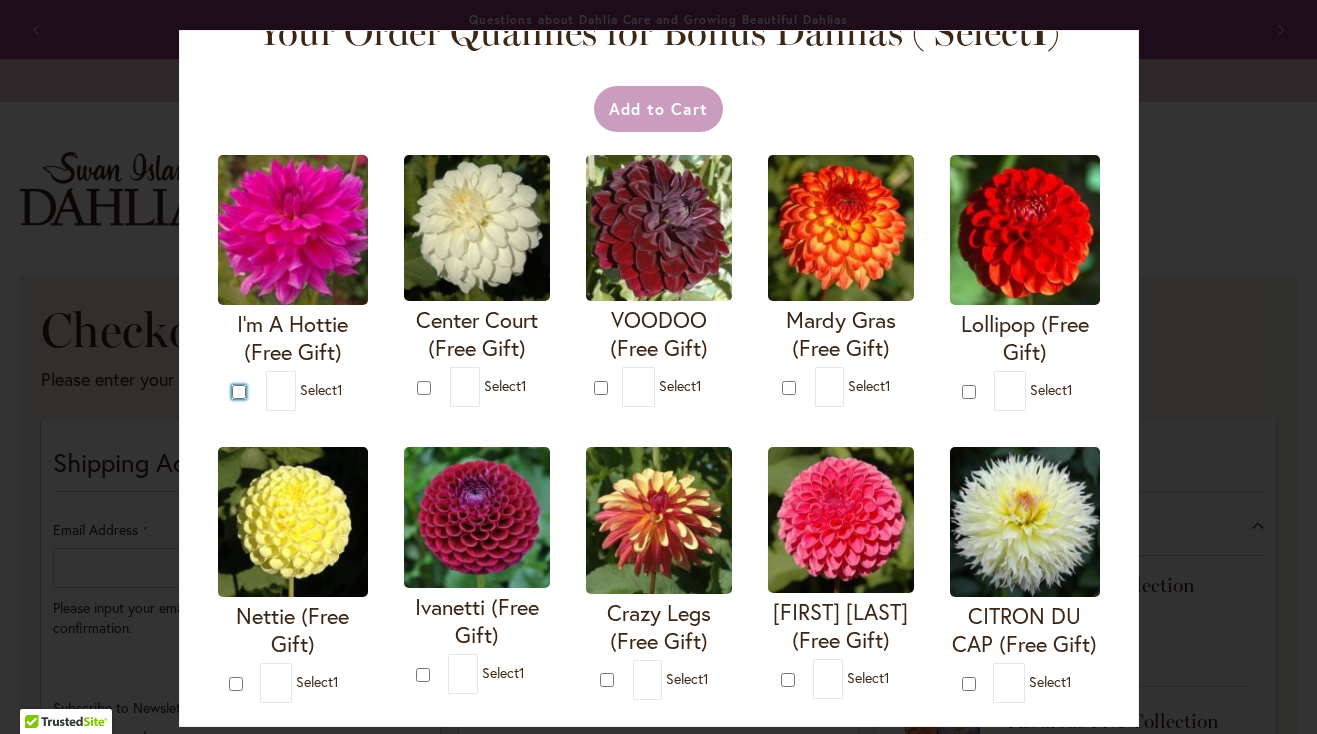 type on "*" 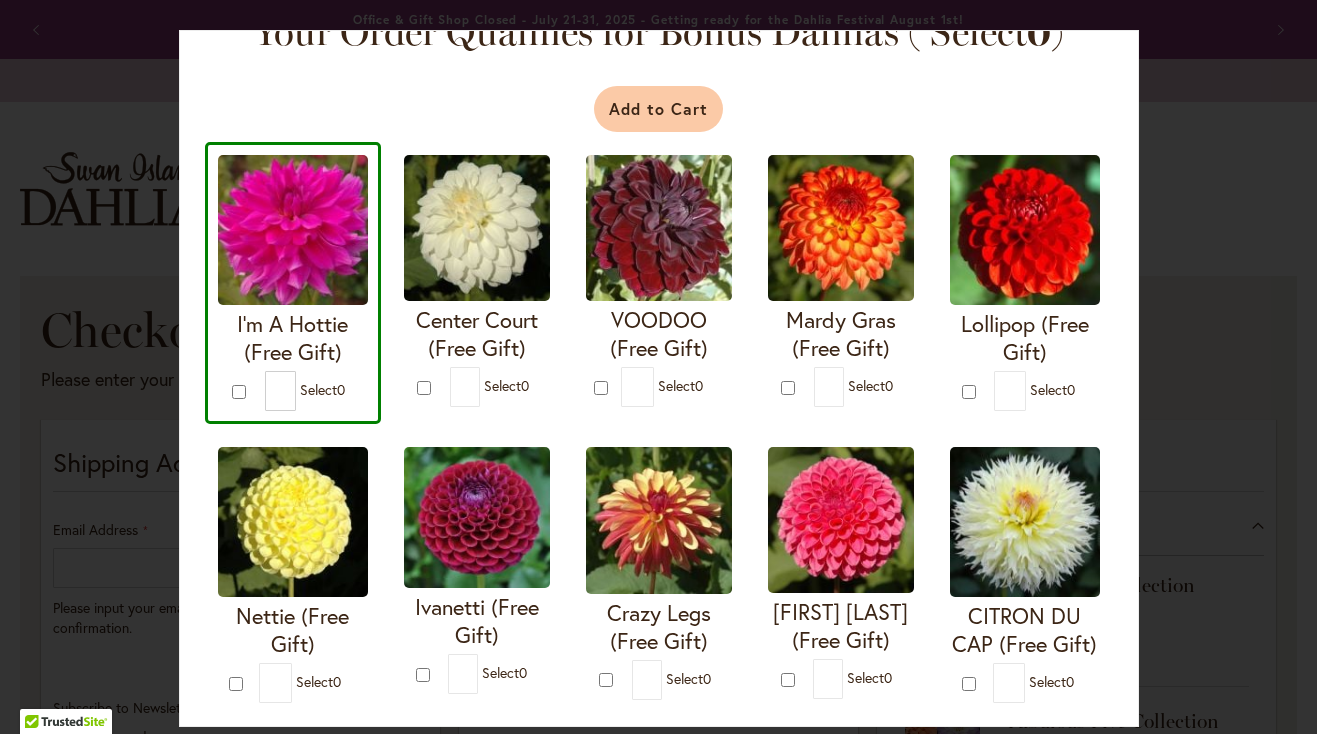 click on "Add to Cart" at bounding box center [658, 109] 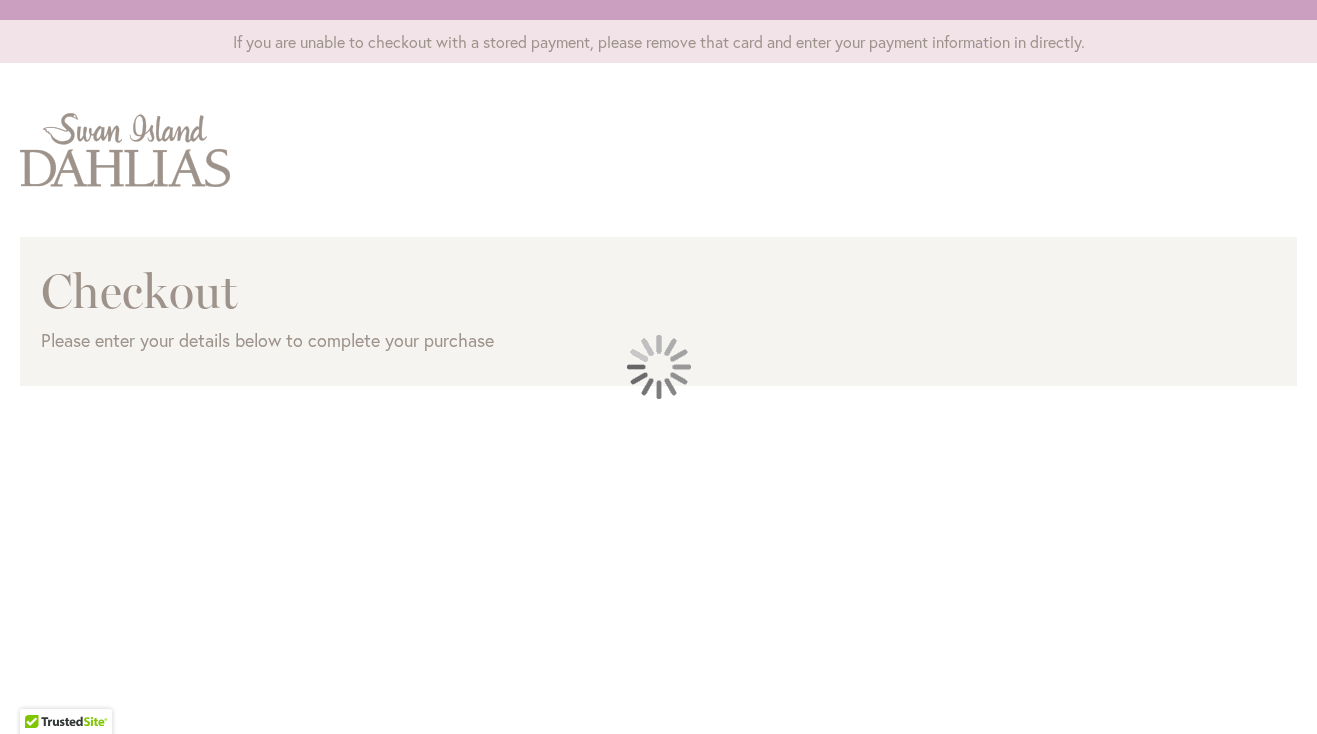 scroll, scrollTop: 0, scrollLeft: 0, axis: both 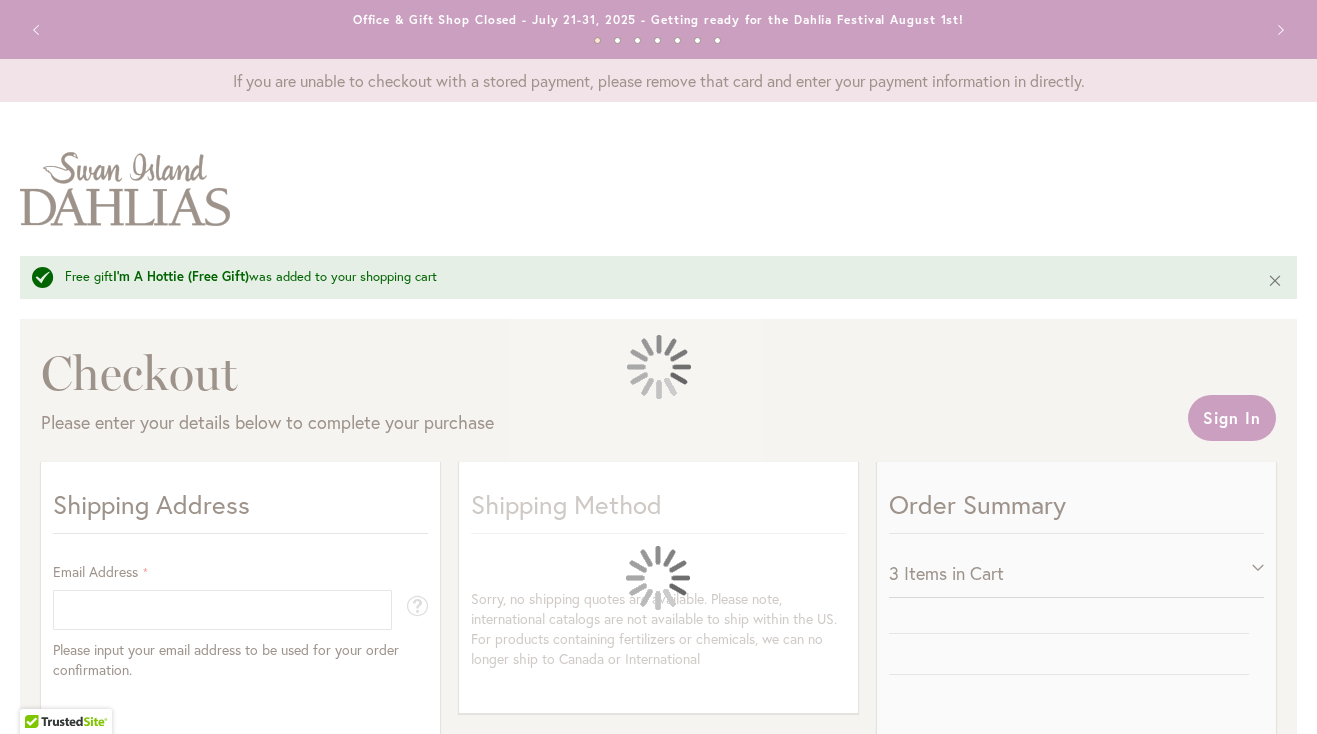 select on "**" 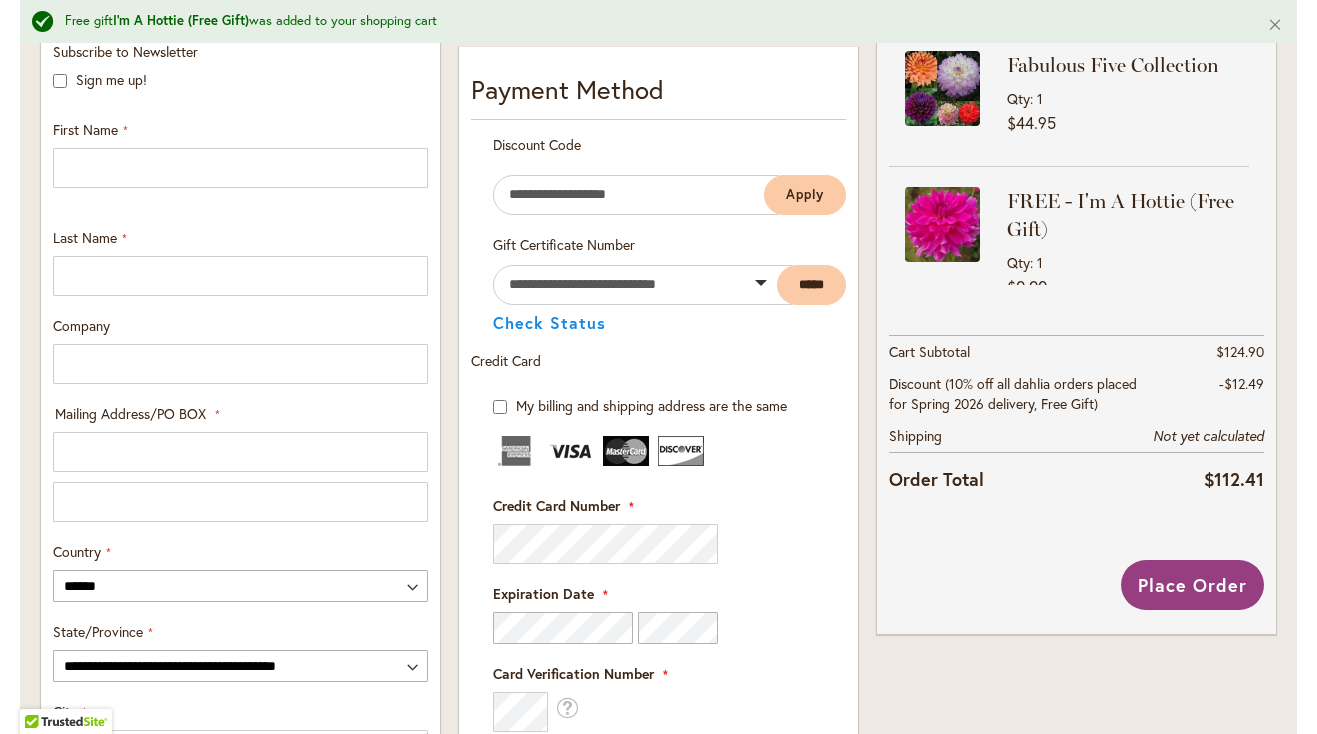 scroll, scrollTop: 704, scrollLeft: 0, axis: vertical 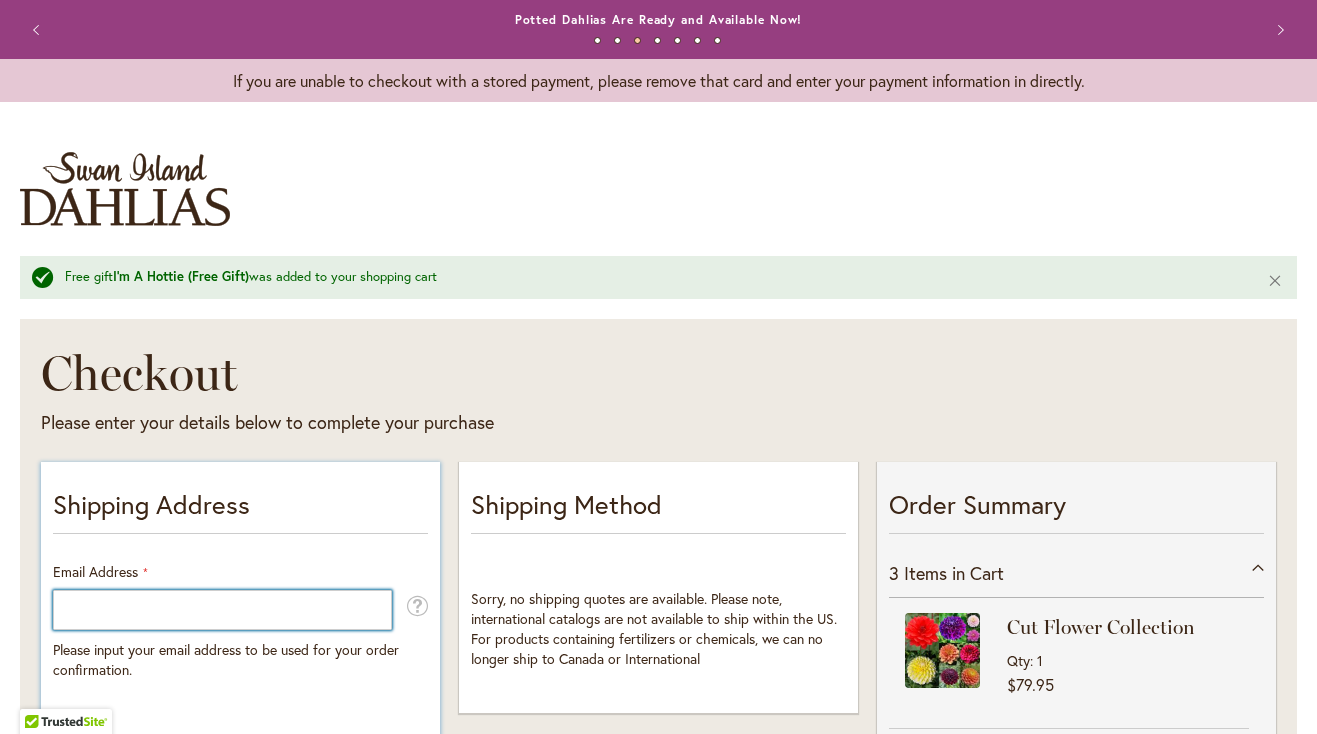 click on "Email Address" at bounding box center [222, 610] 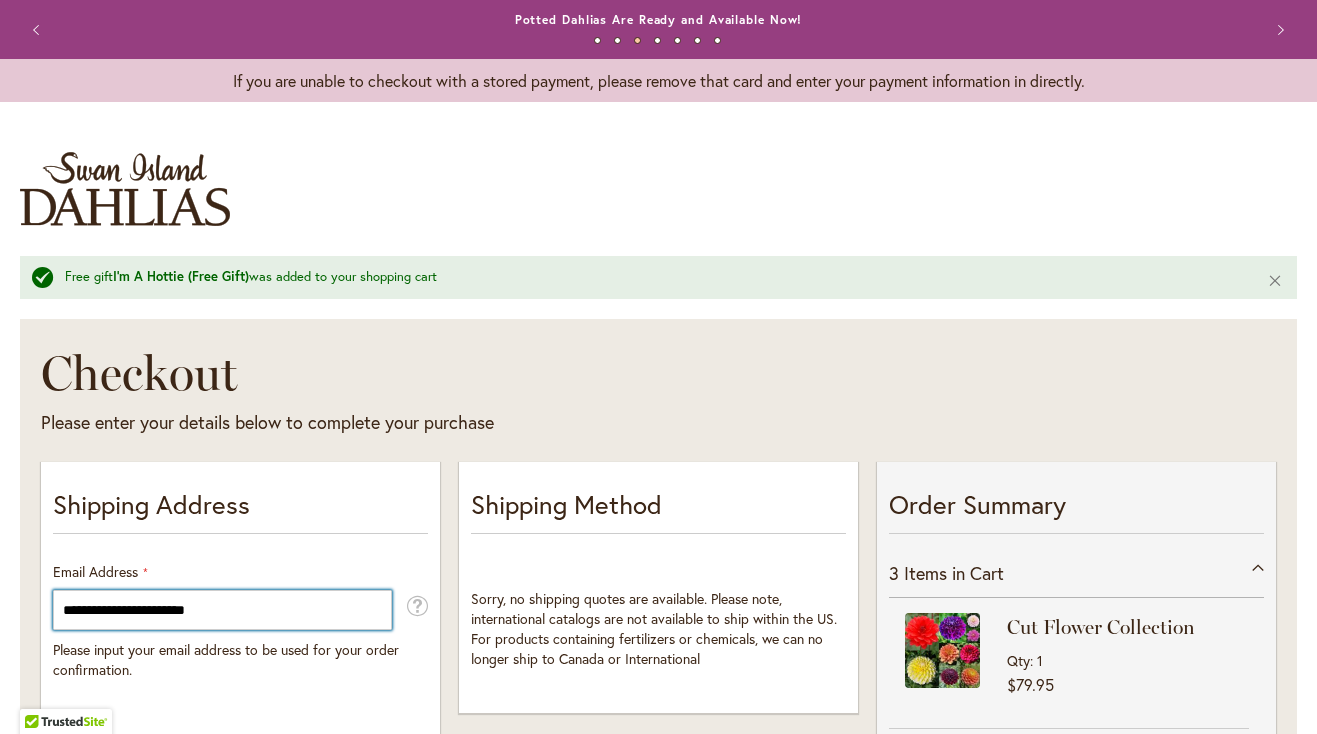 type on "**********" 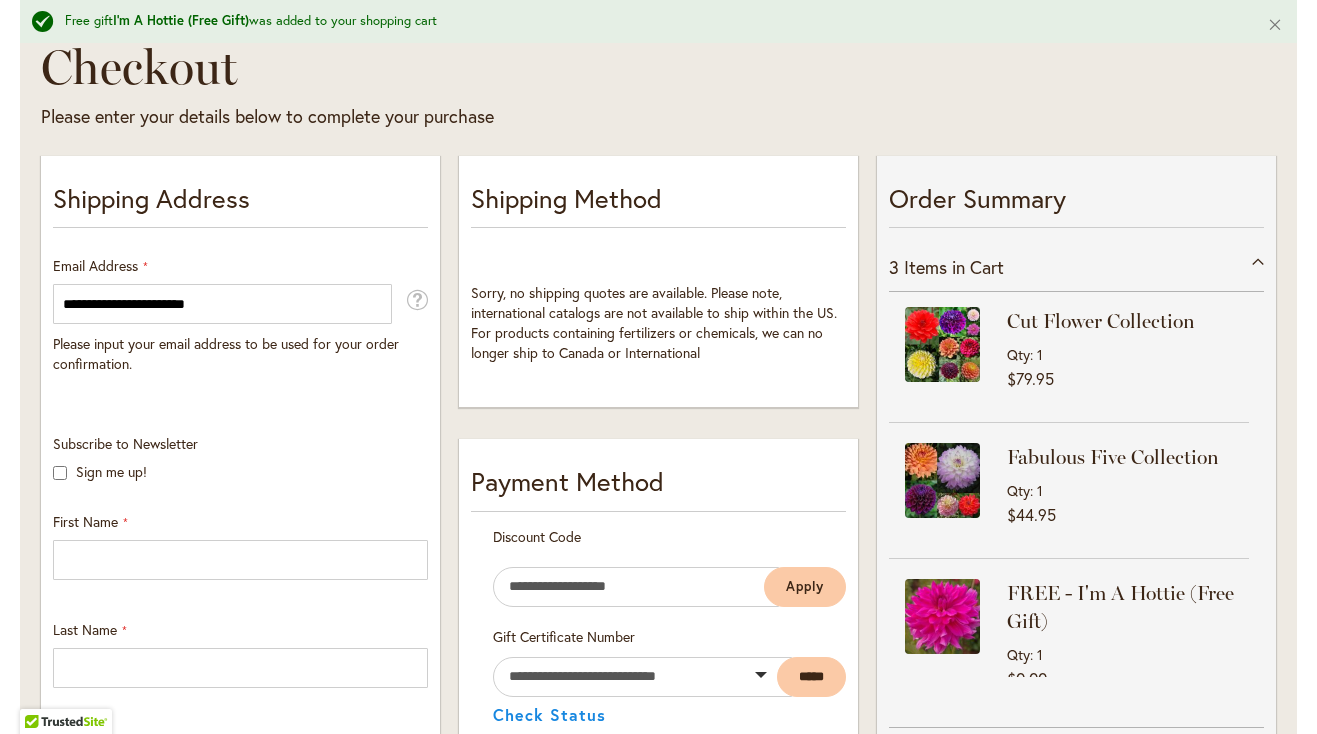 scroll, scrollTop: 352, scrollLeft: 0, axis: vertical 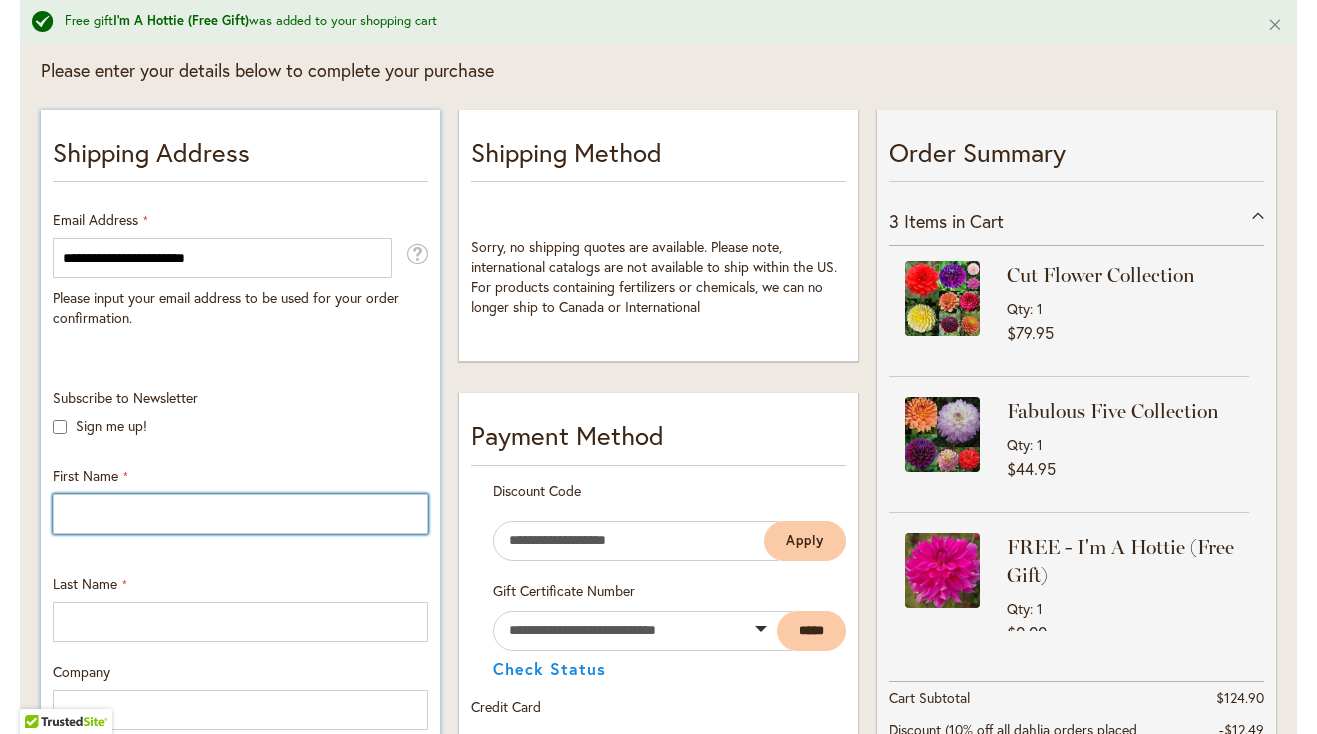 click on "First Name" at bounding box center [240, 514] 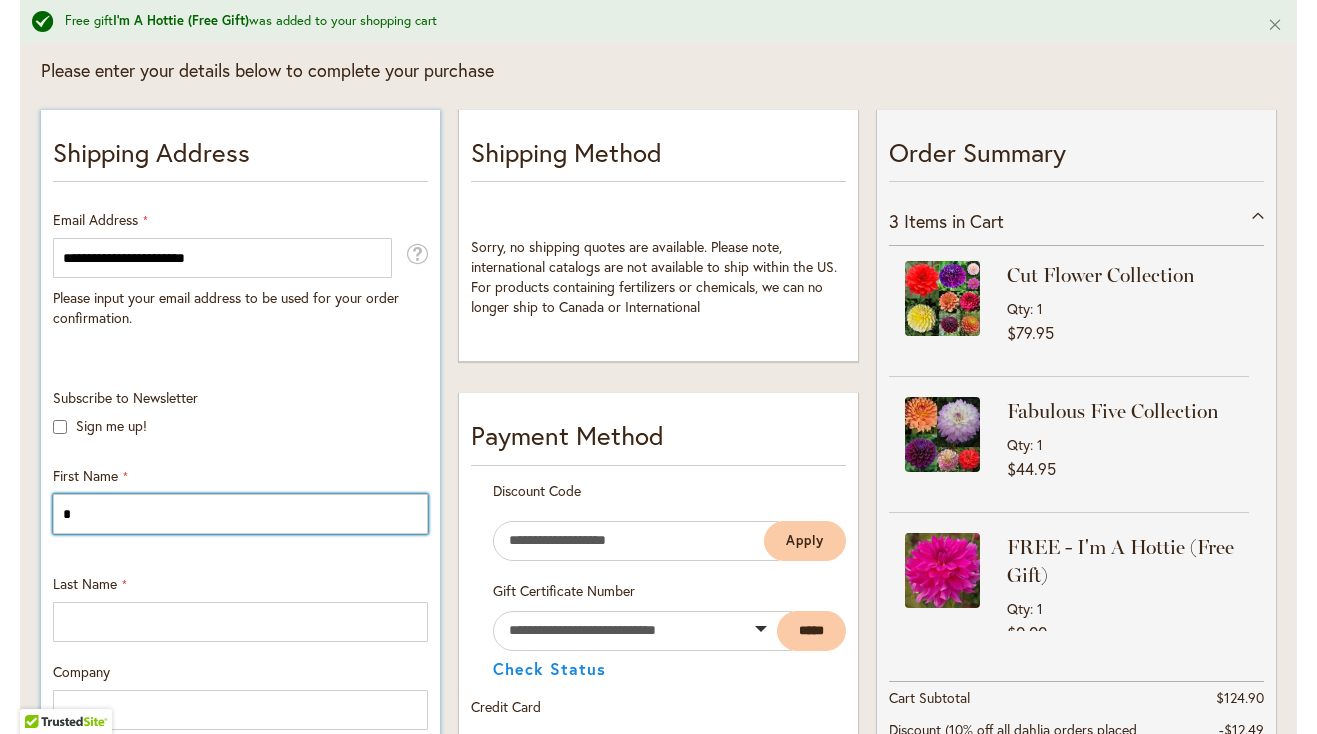 type on "*******" 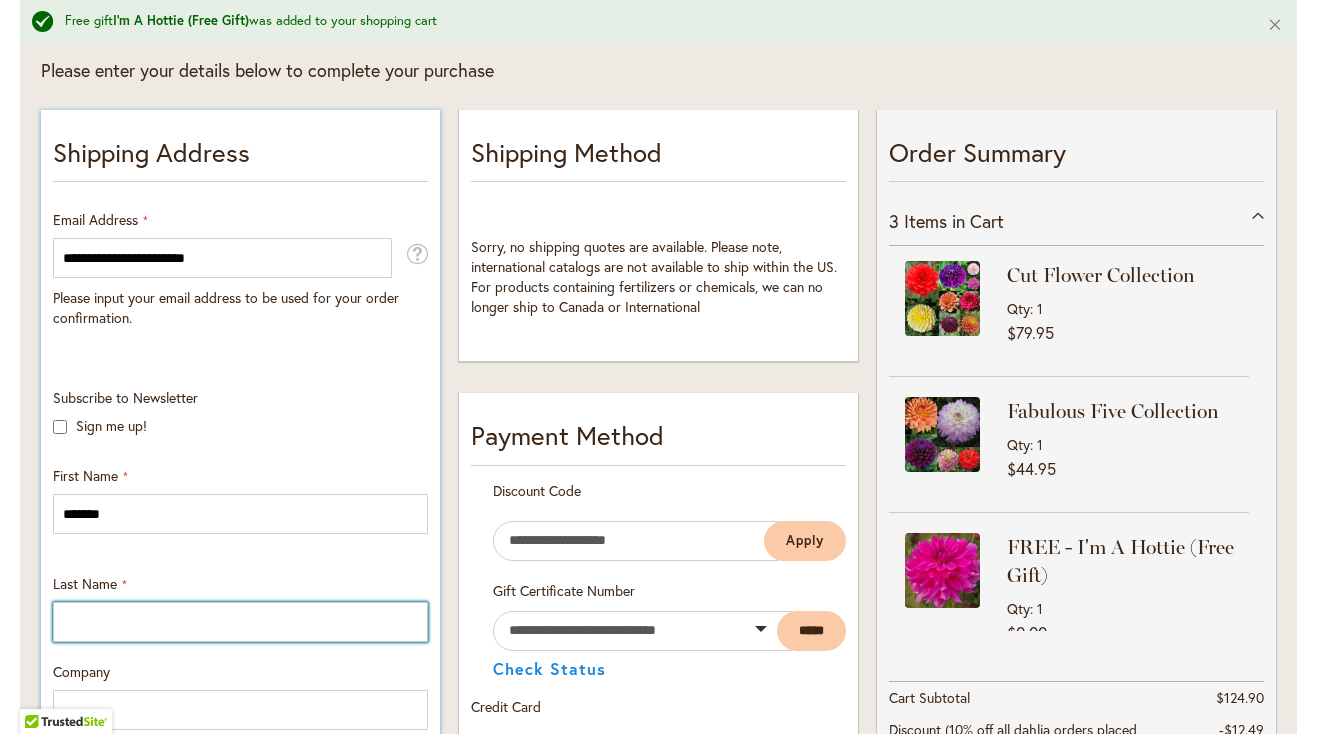 type on "*******" 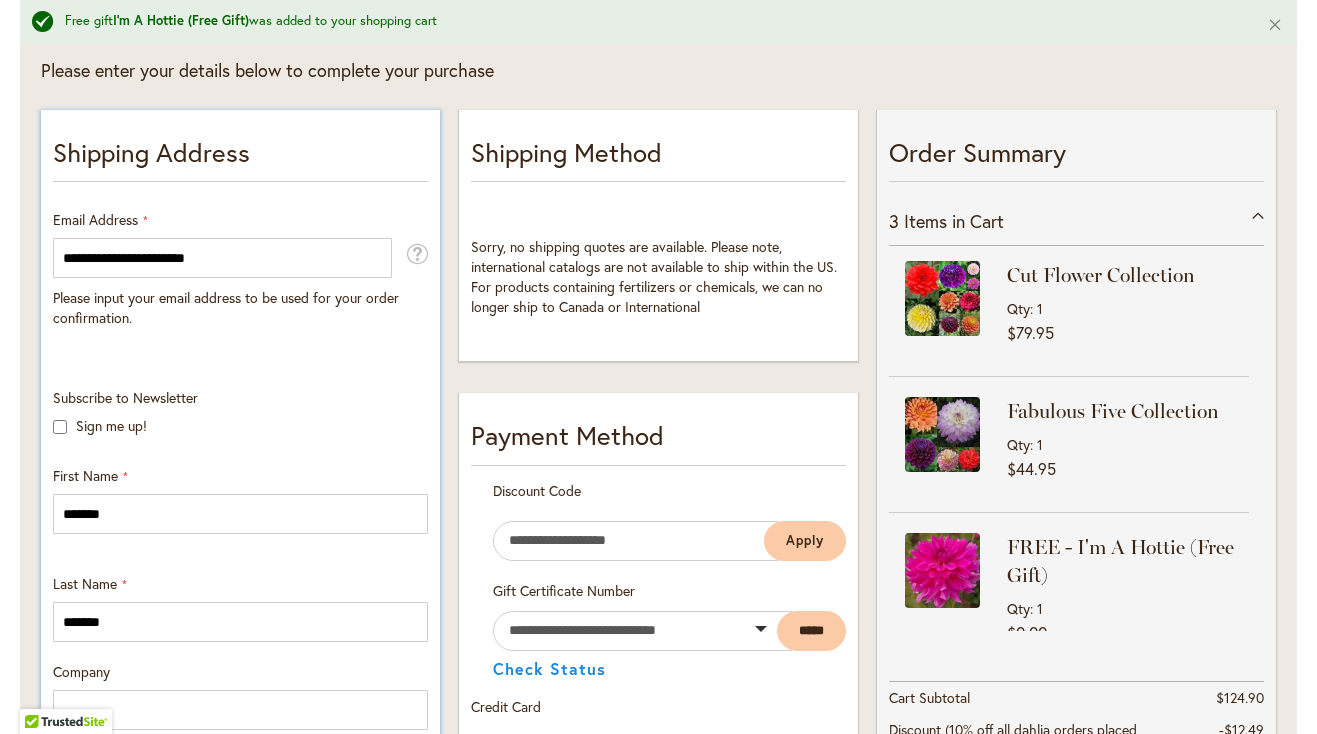 type on "**********" 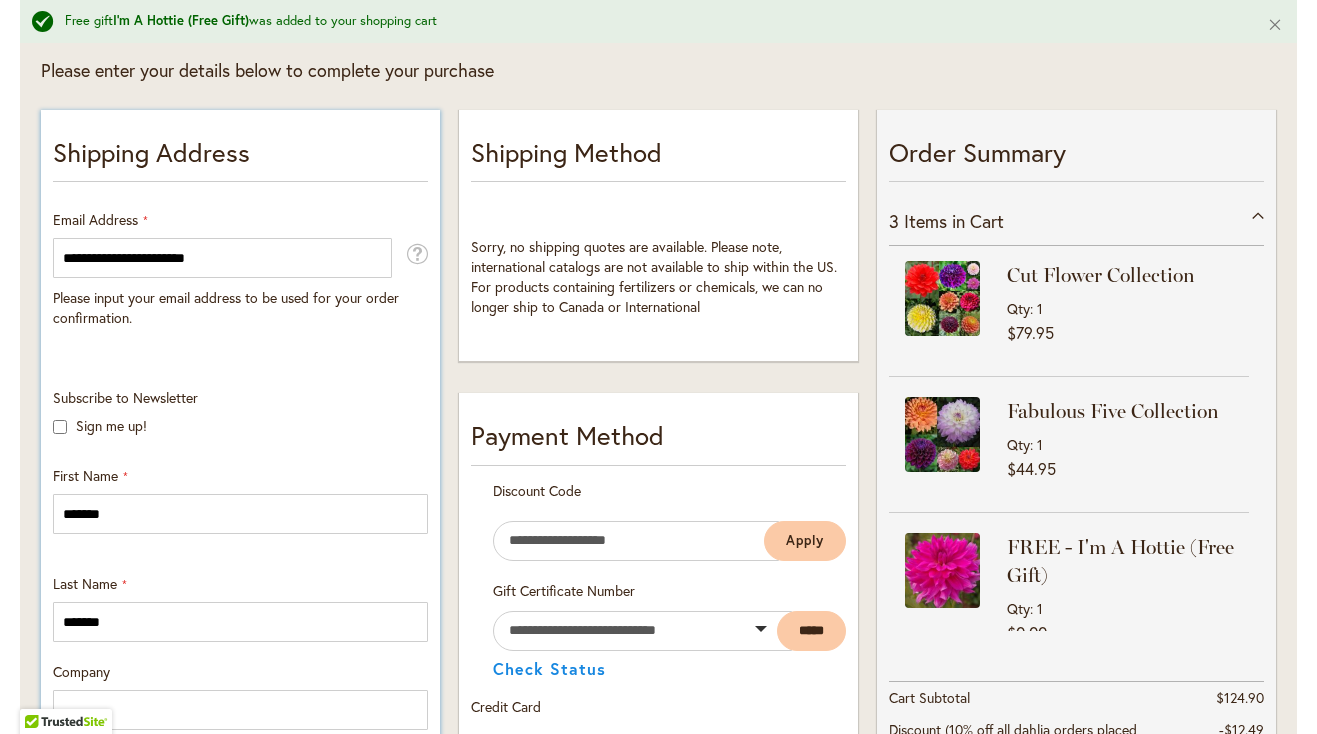 type on "**********" 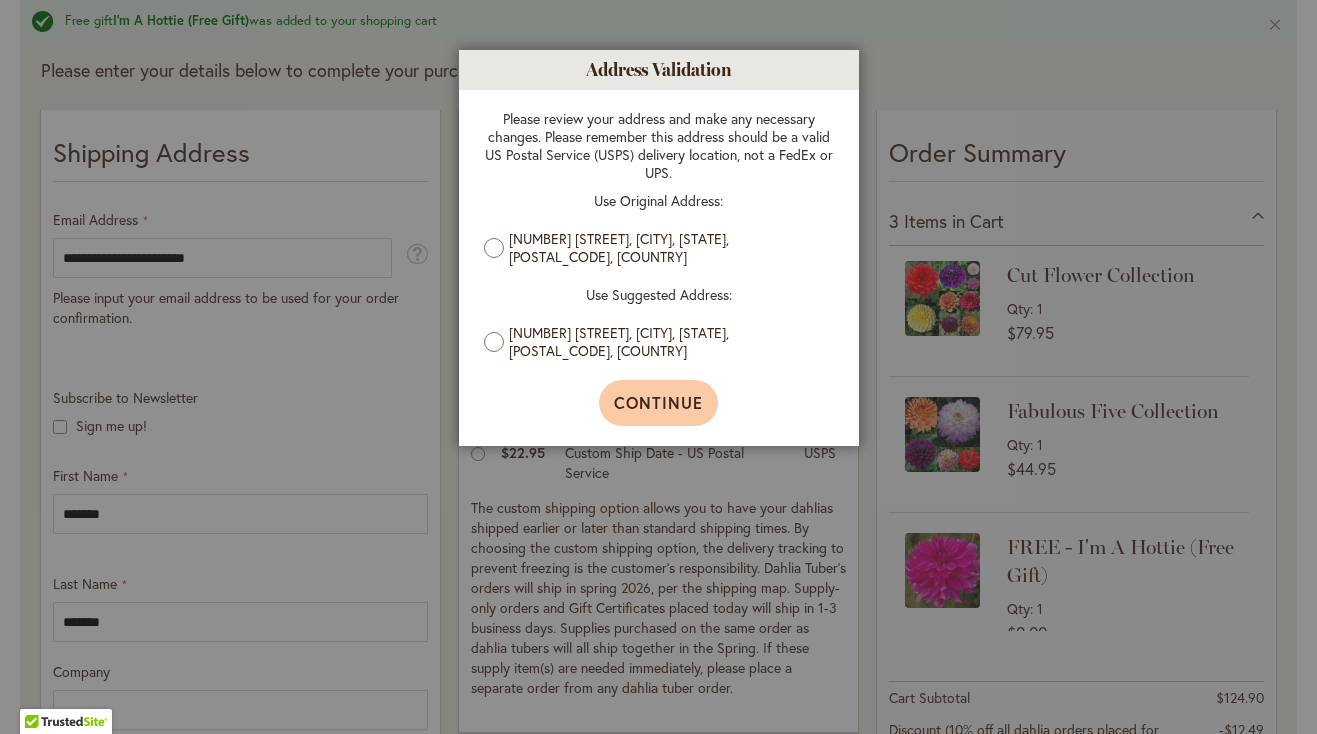 click on "Continue" at bounding box center (658, 402) 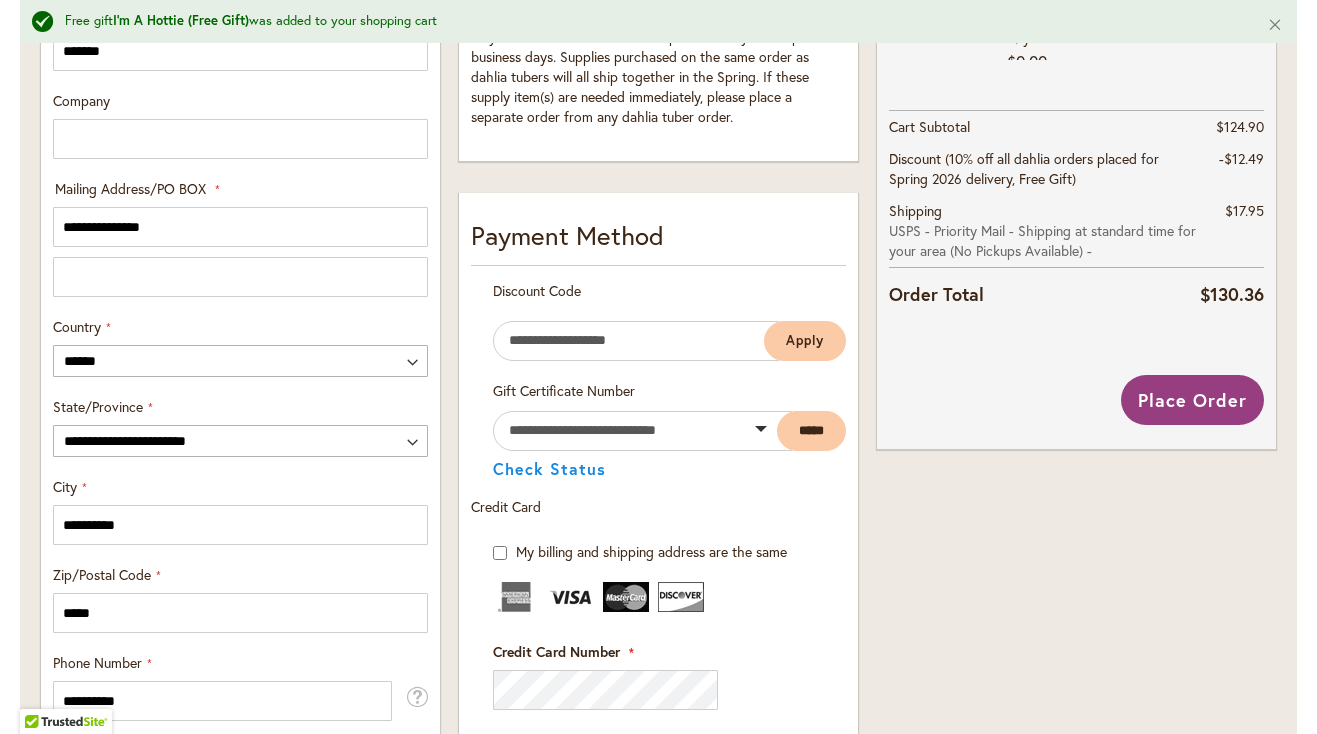 scroll, scrollTop: 961, scrollLeft: 0, axis: vertical 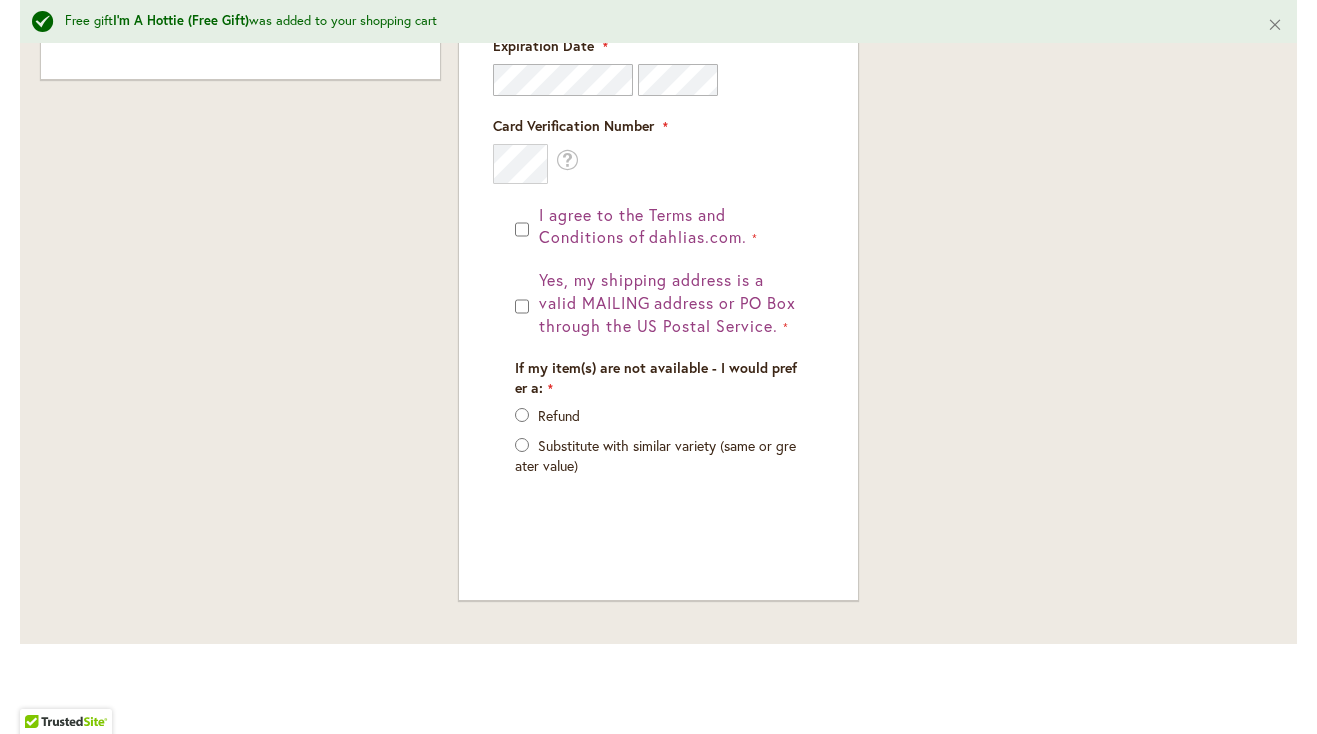 click on "Order Summary
3
Items in Cart
Cut Flower Collection
Qty
1
$79.95
Qty 1" at bounding box center (1076, -265) 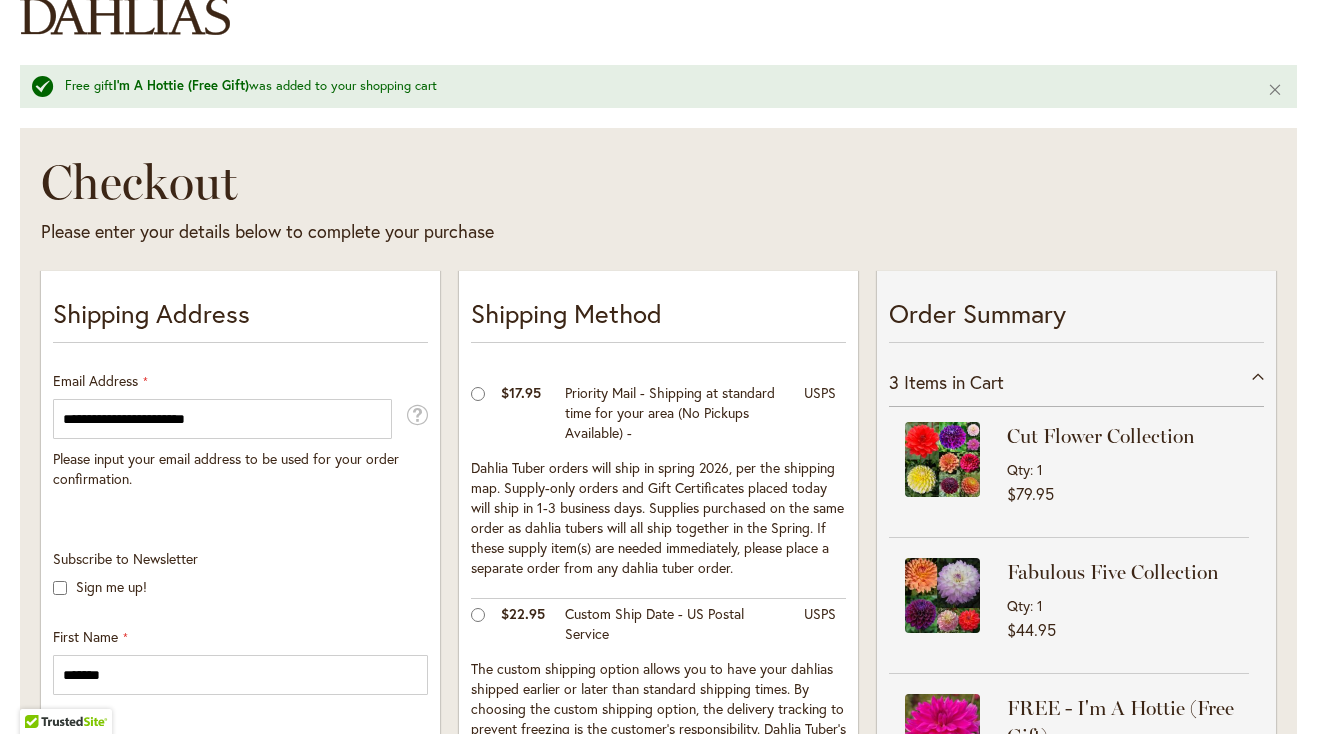 scroll, scrollTop: 0, scrollLeft: 0, axis: both 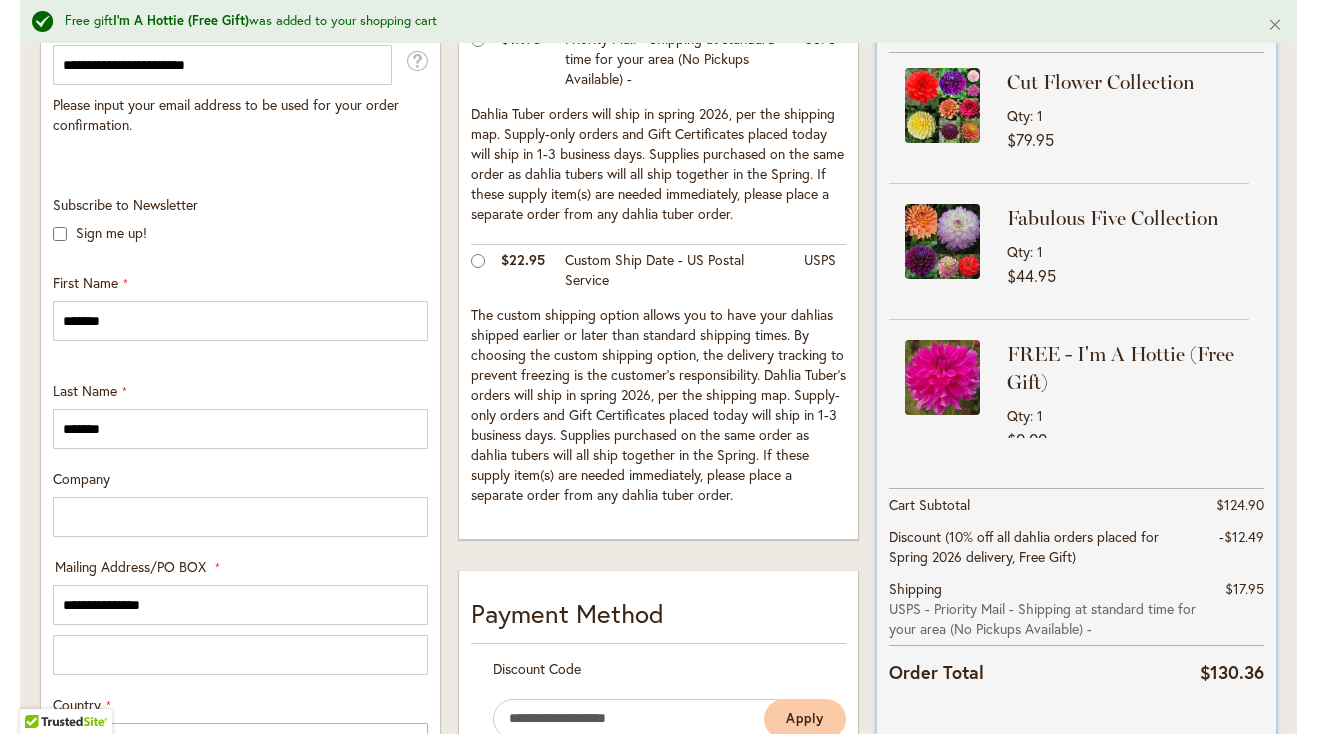 click on "Qty
1" at bounding box center (1125, 115) 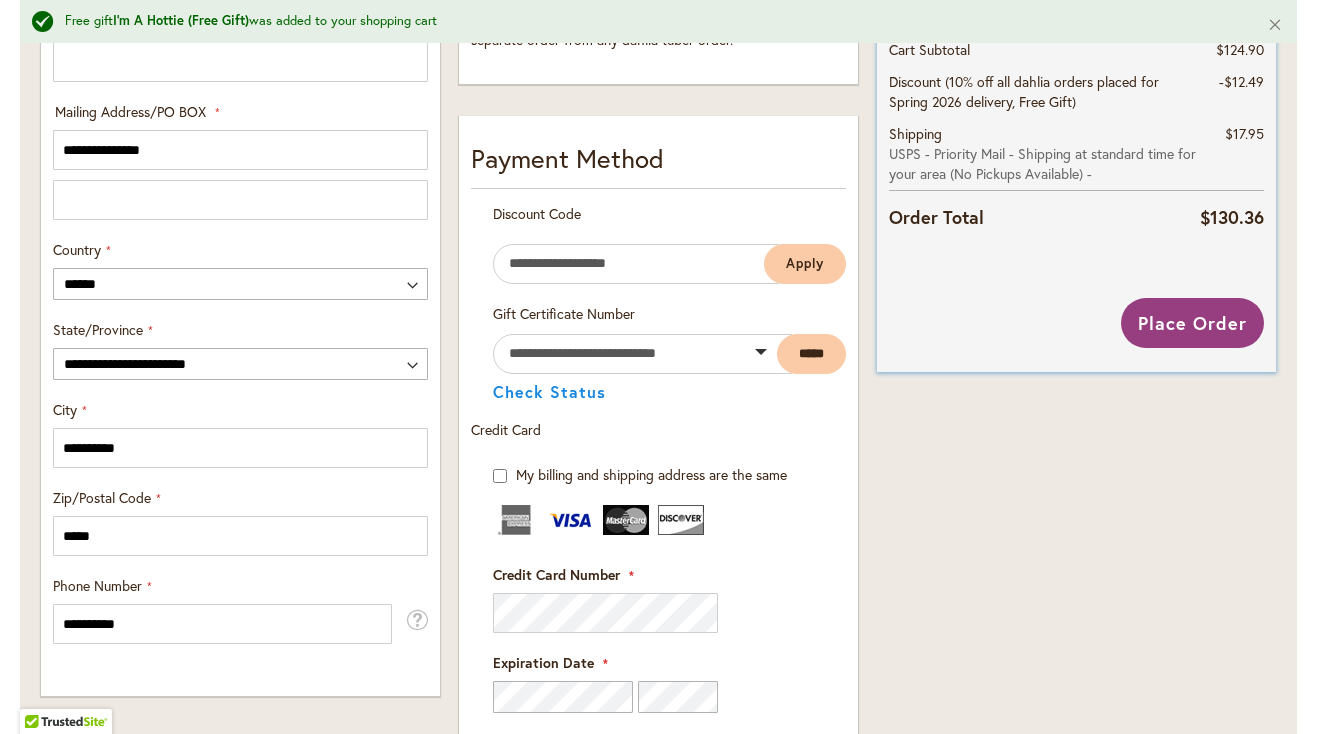 scroll, scrollTop: 1201, scrollLeft: 0, axis: vertical 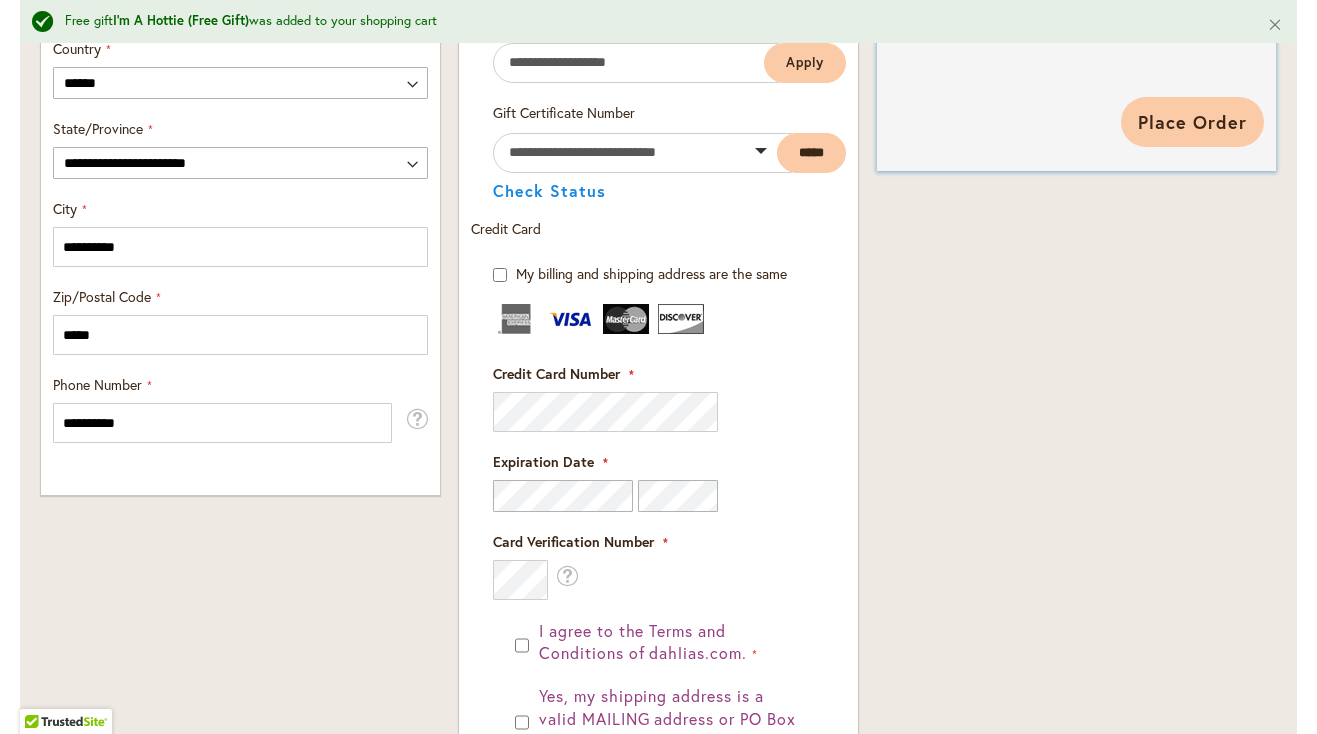click on "Place Order" at bounding box center [1192, 122] 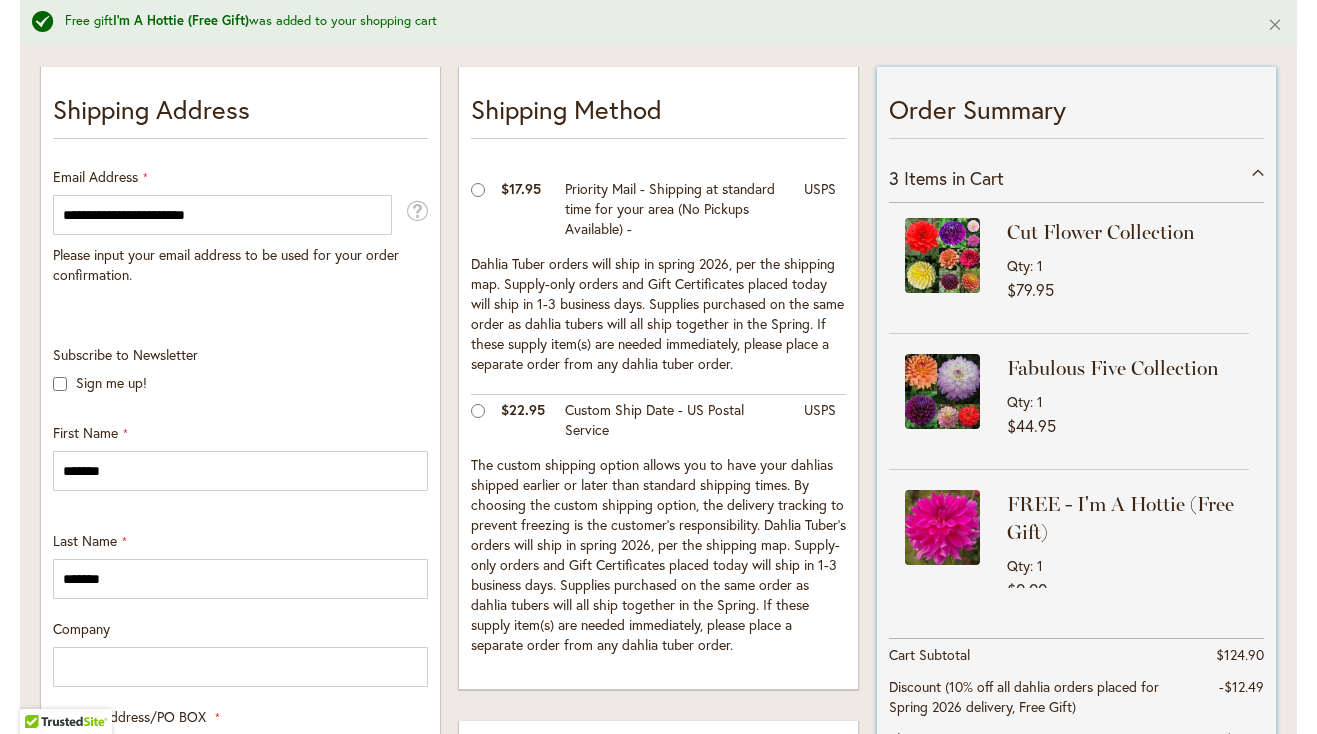 scroll, scrollTop: 0, scrollLeft: 0, axis: both 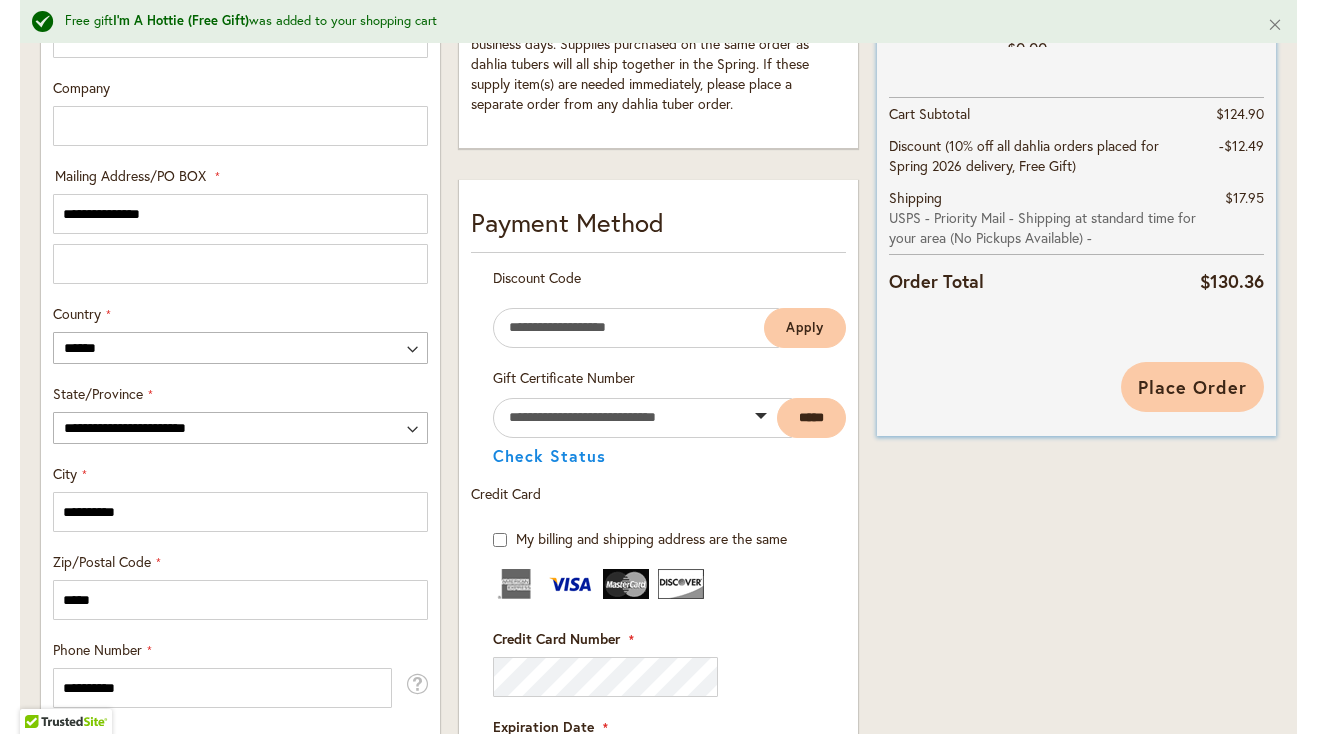 click on "Place Order" at bounding box center (1192, 387) 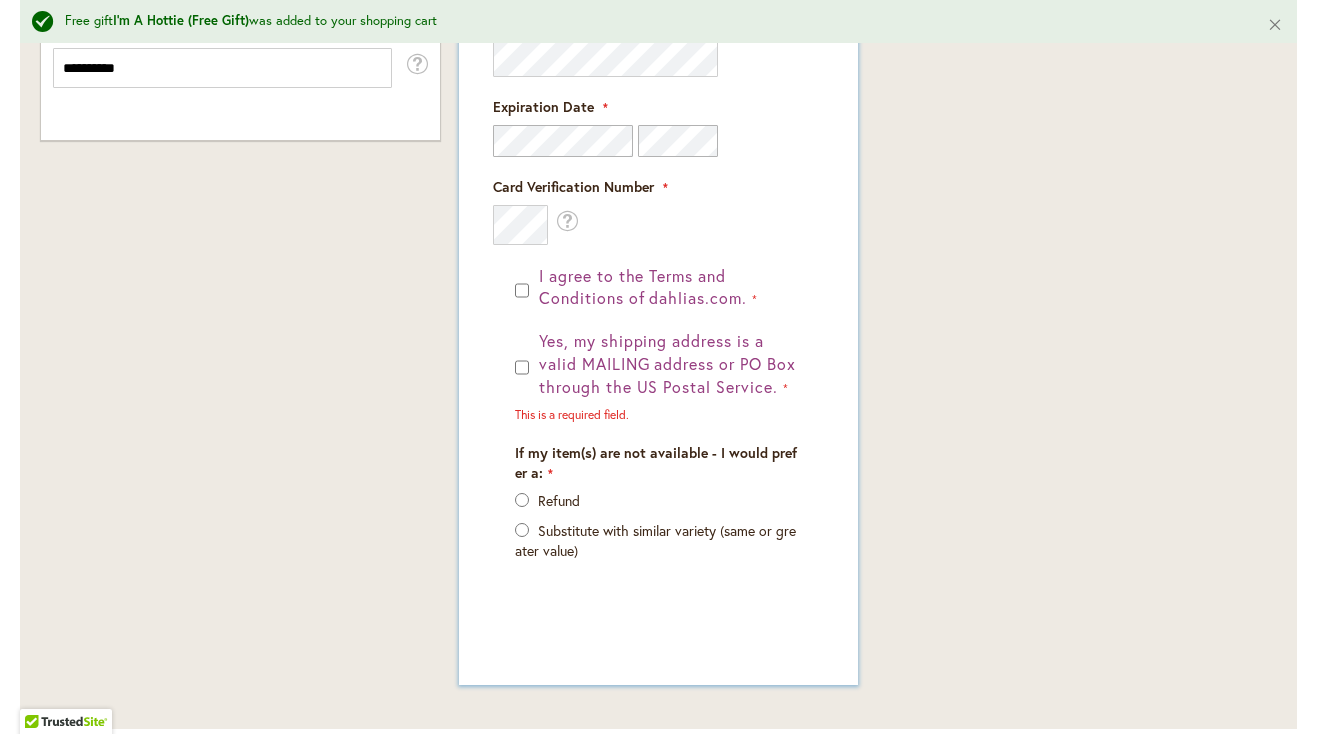 click on "Yes, my shipping address is a valid MAILING address or PO Box through the US Postal Service.
This is a required field." at bounding box center [658, 376] 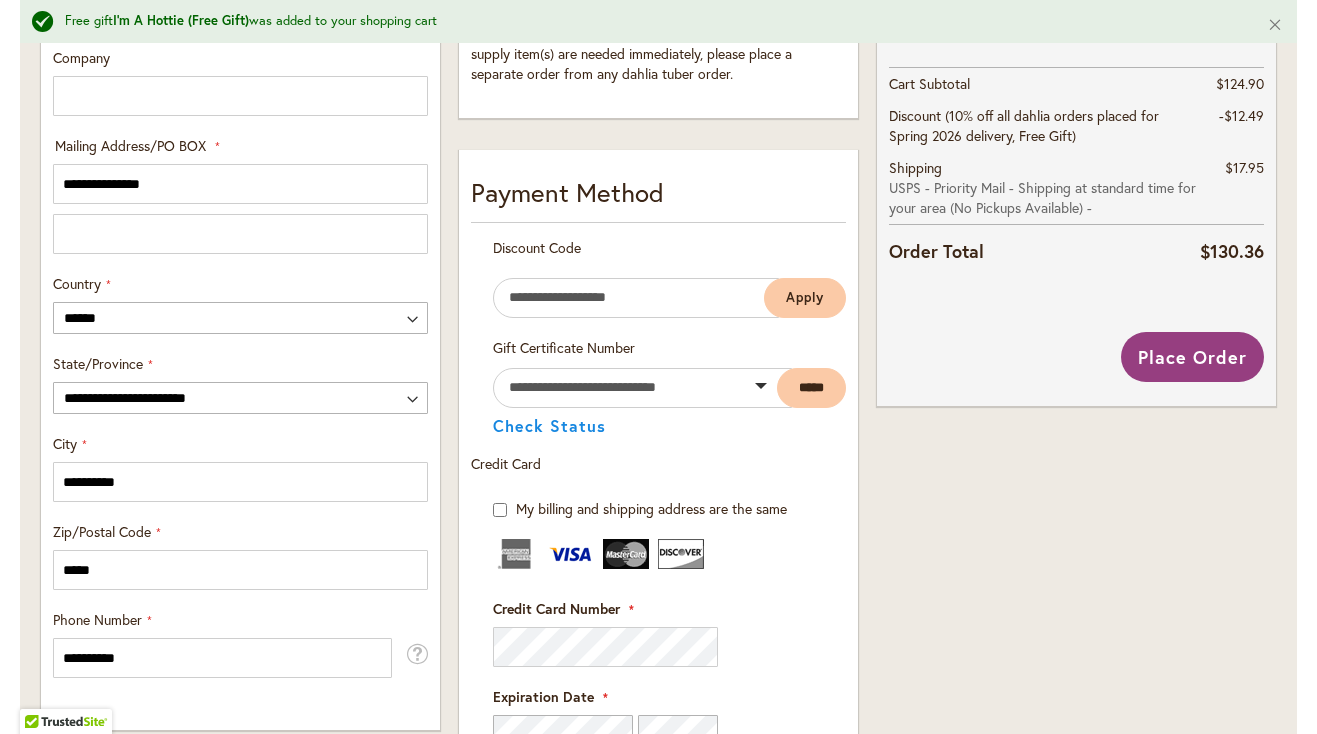 scroll, scrollTop: 359, scrollLeft: 0, axis: vertical 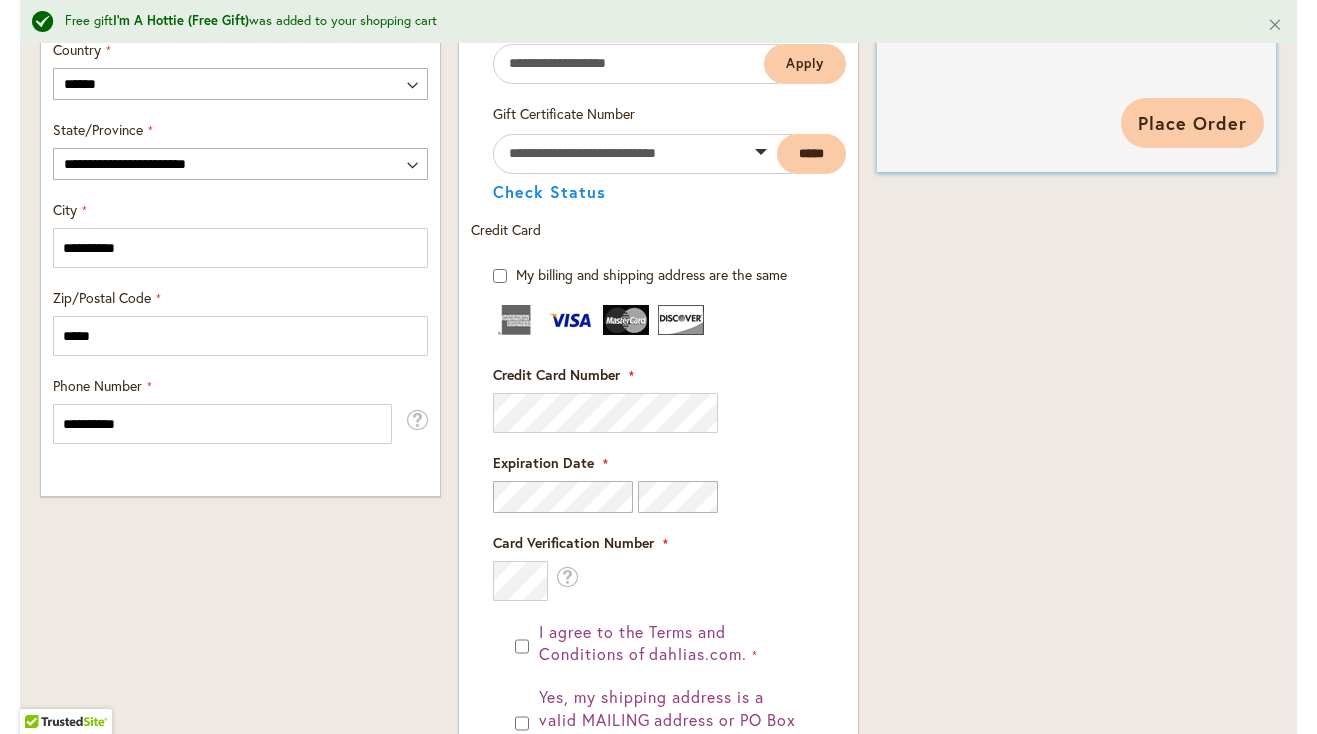click on "Place Order" at bounding box center [1192, 123] 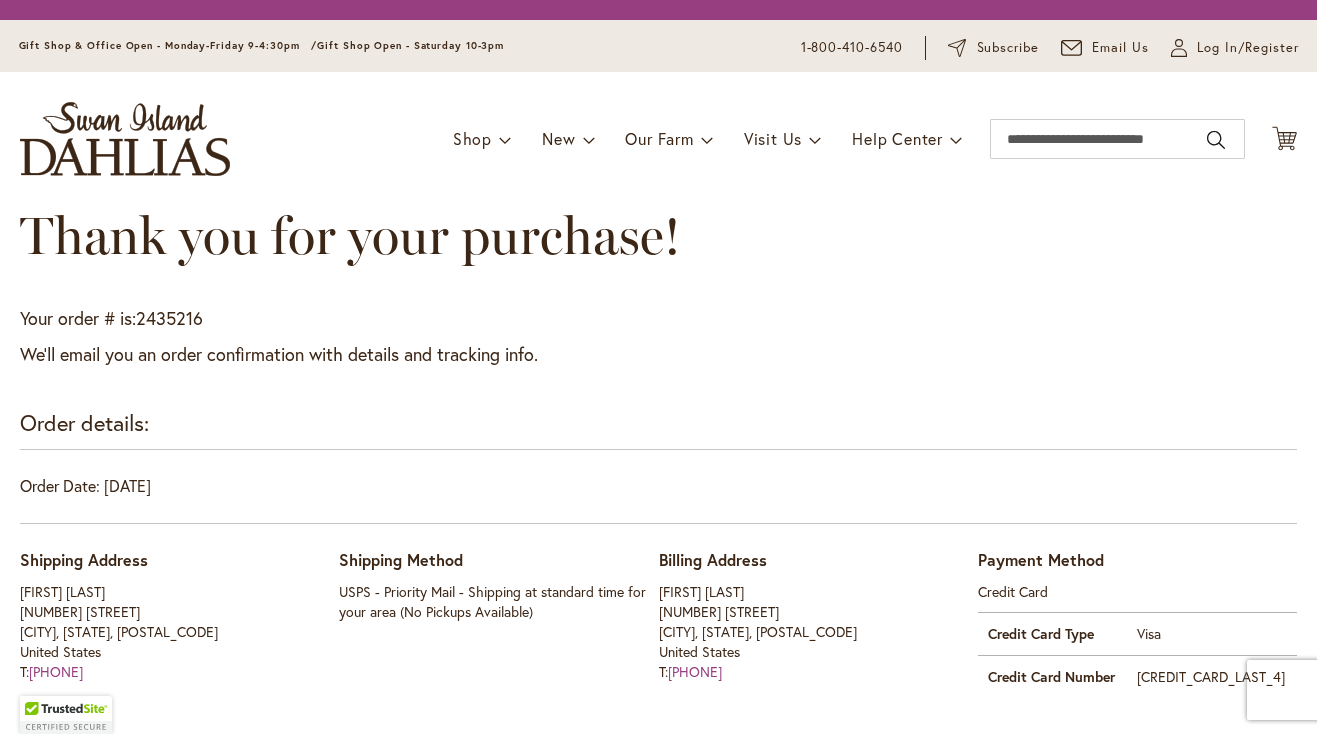 scroll, scrollTop: 0, scrollLeft: 0, axis: both 